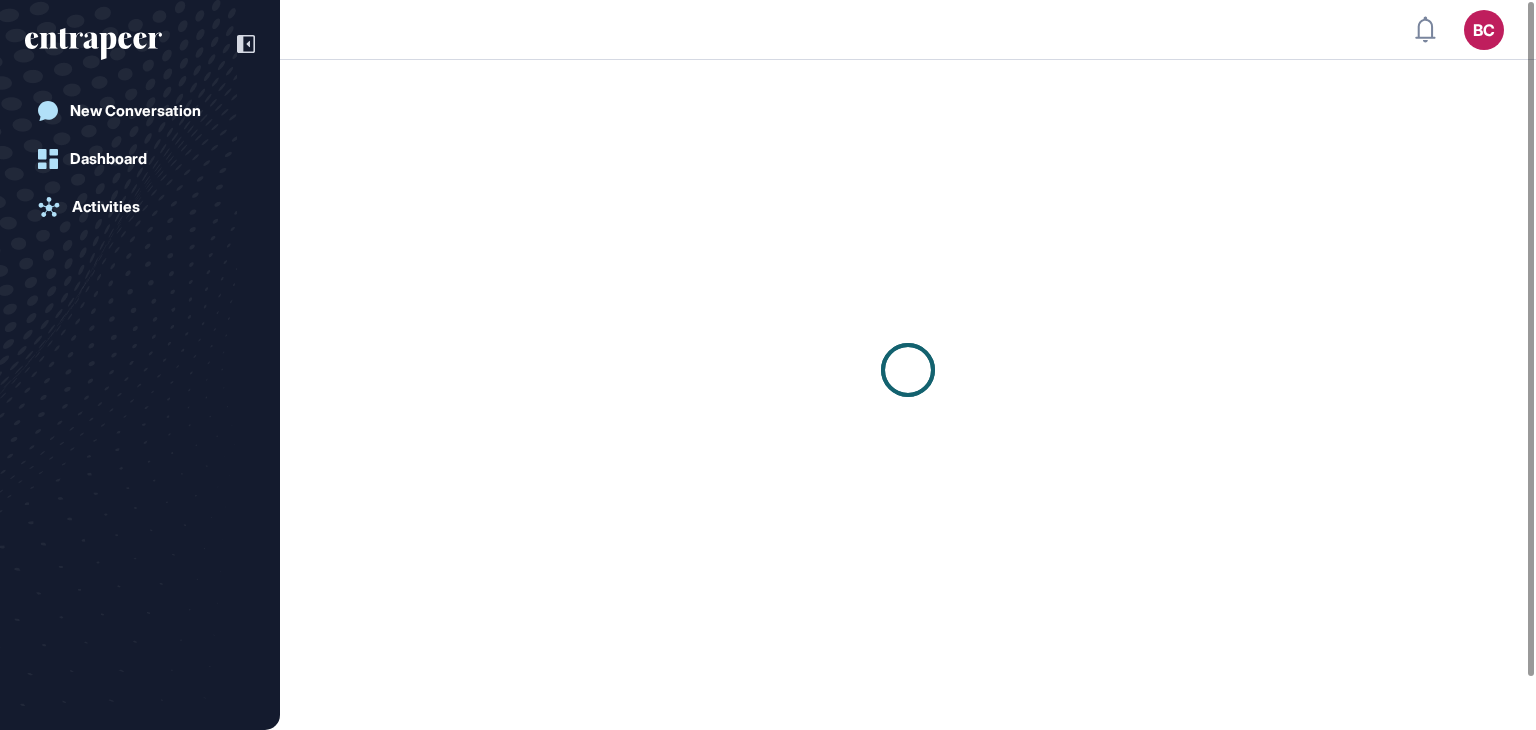 scroll, scrollTop: 0, scrollLeft: 0, axis: both 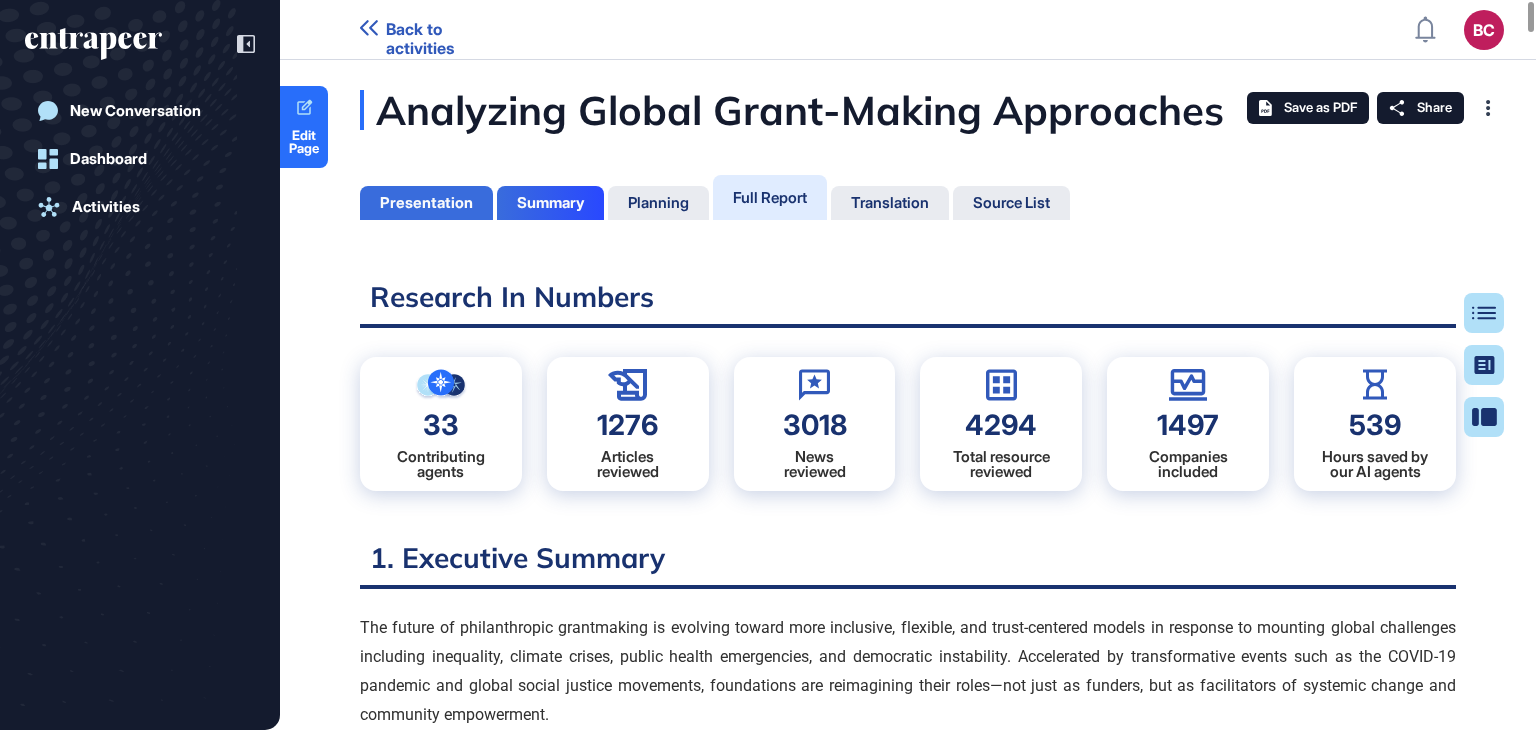 click on "Presentation" at bounding box center [426, 203] 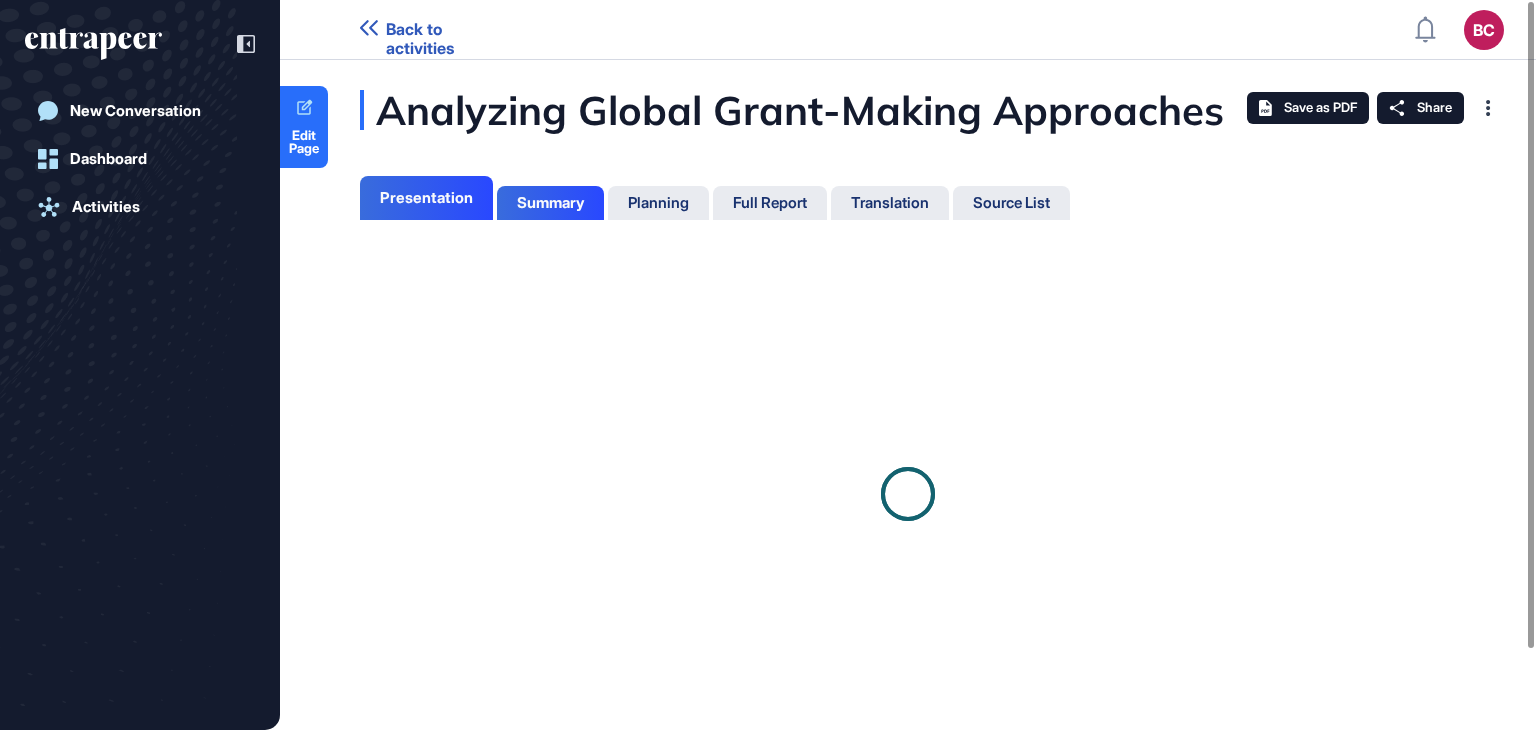 scroll, scrollTop: 9, scrollLeft: 0, axis: vertical 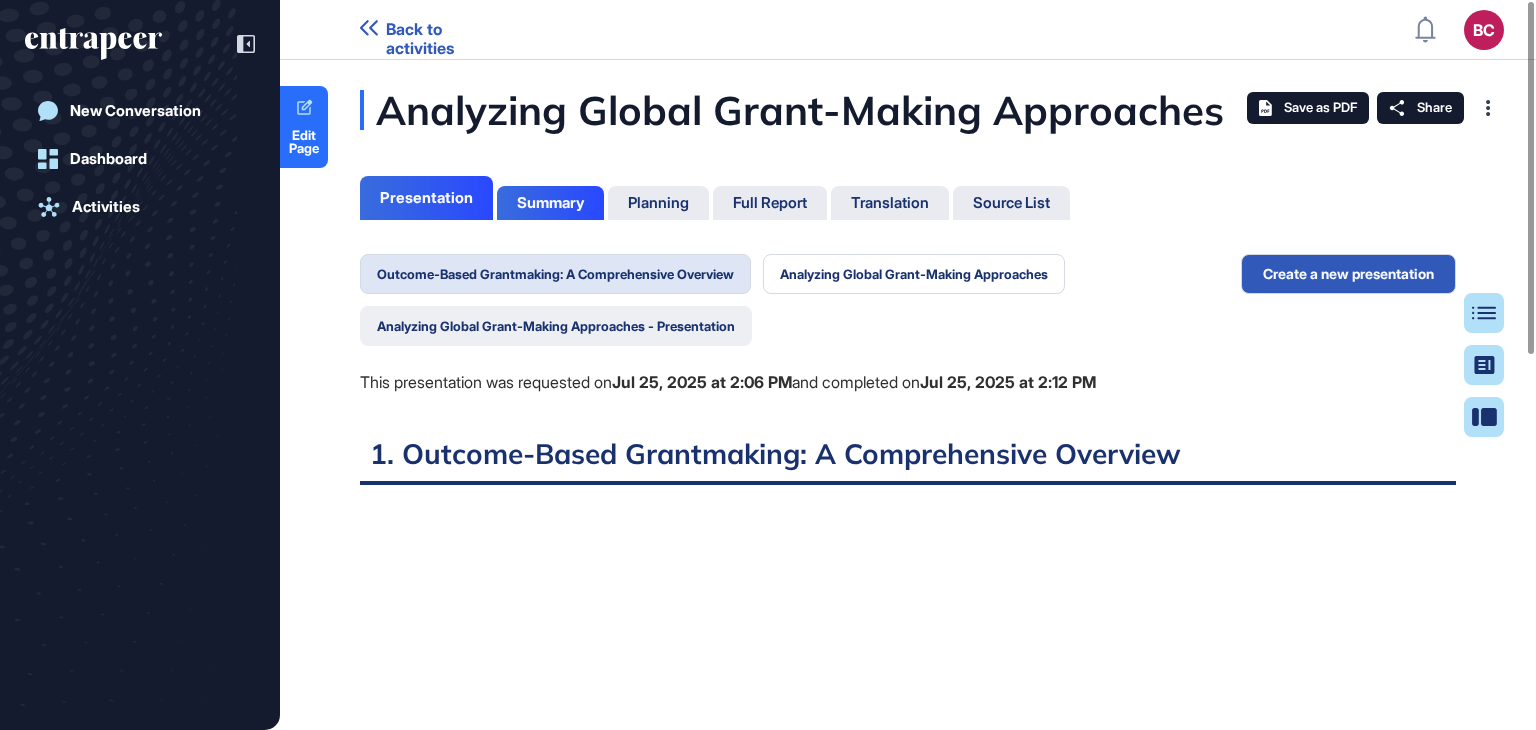 click on "Analyzing Global Grant-Making Approaches - Presentation" at bounding box center (556, 326) 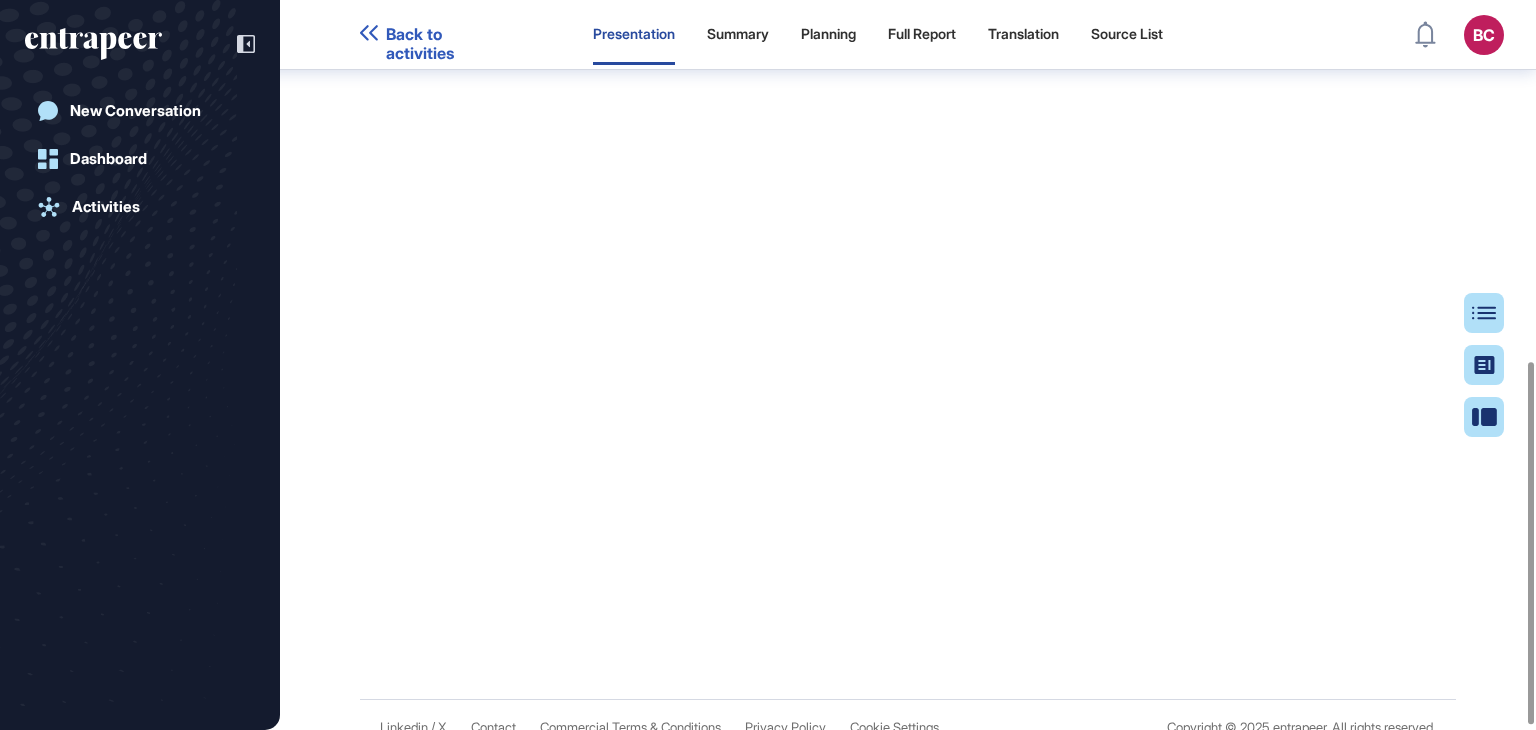 scroll, scrollTop: 735, scrollLeft: 0, axis: vertical 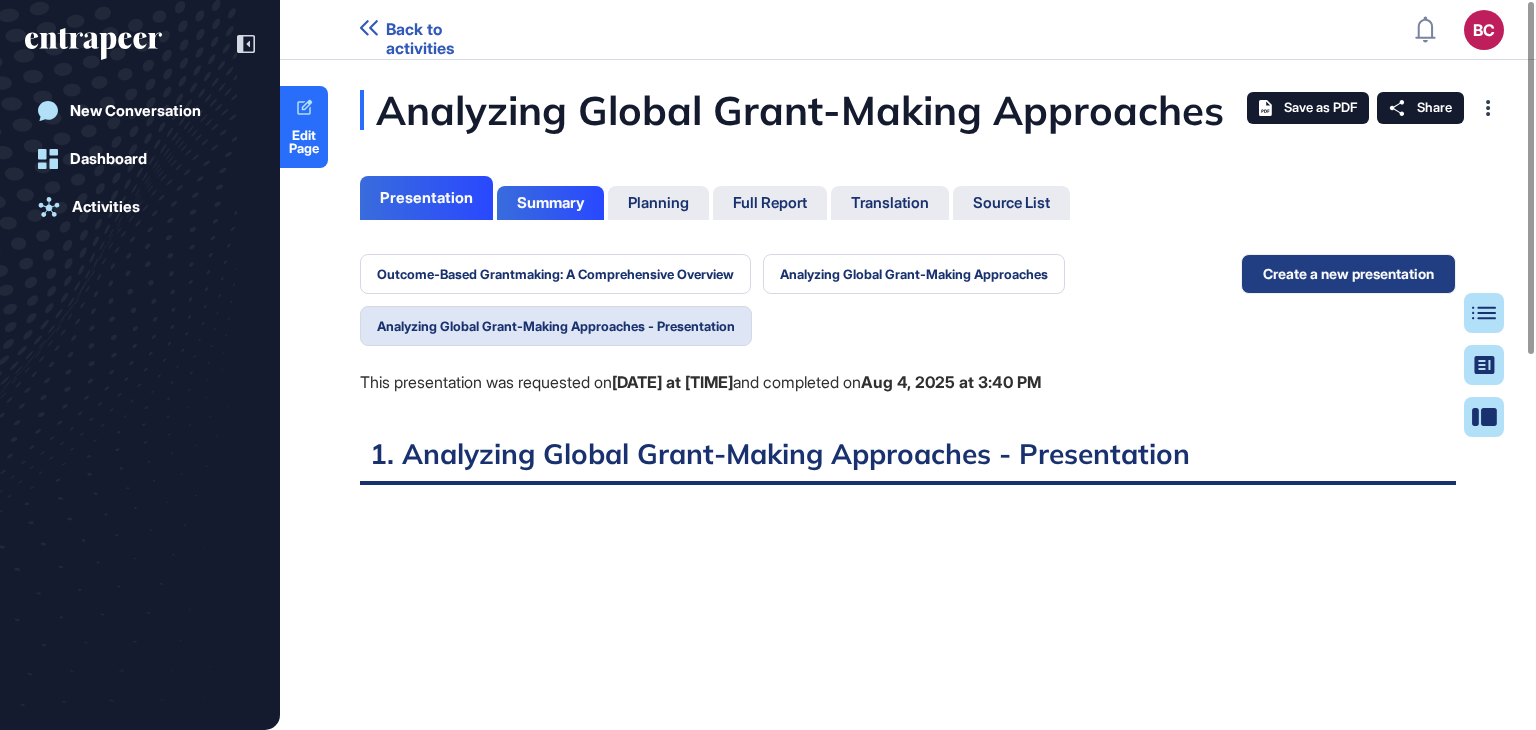 click on "Create a new presentation" at bounding box center (1348, 274) 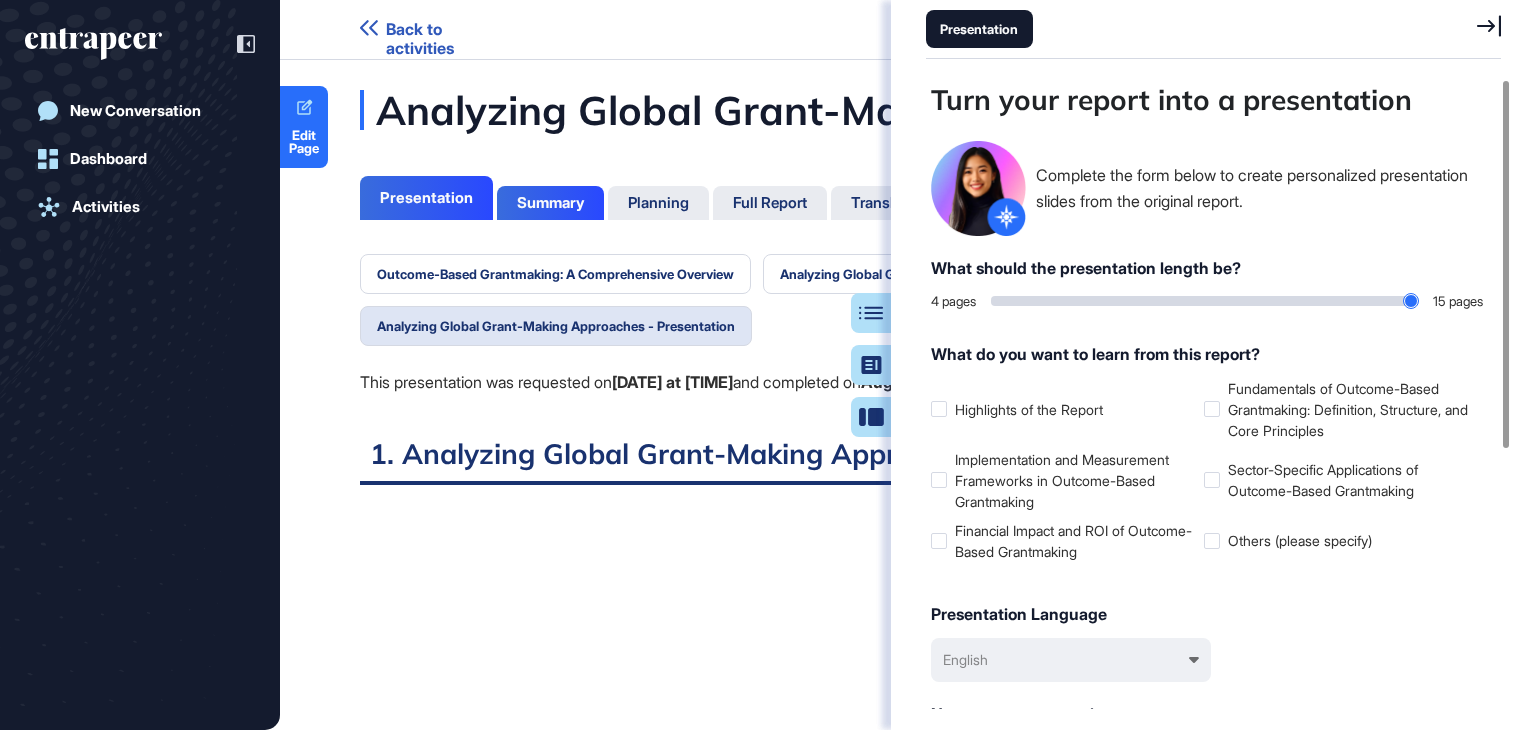 scroll, scrollTop: 629, scrollLeft: 580, axis: both 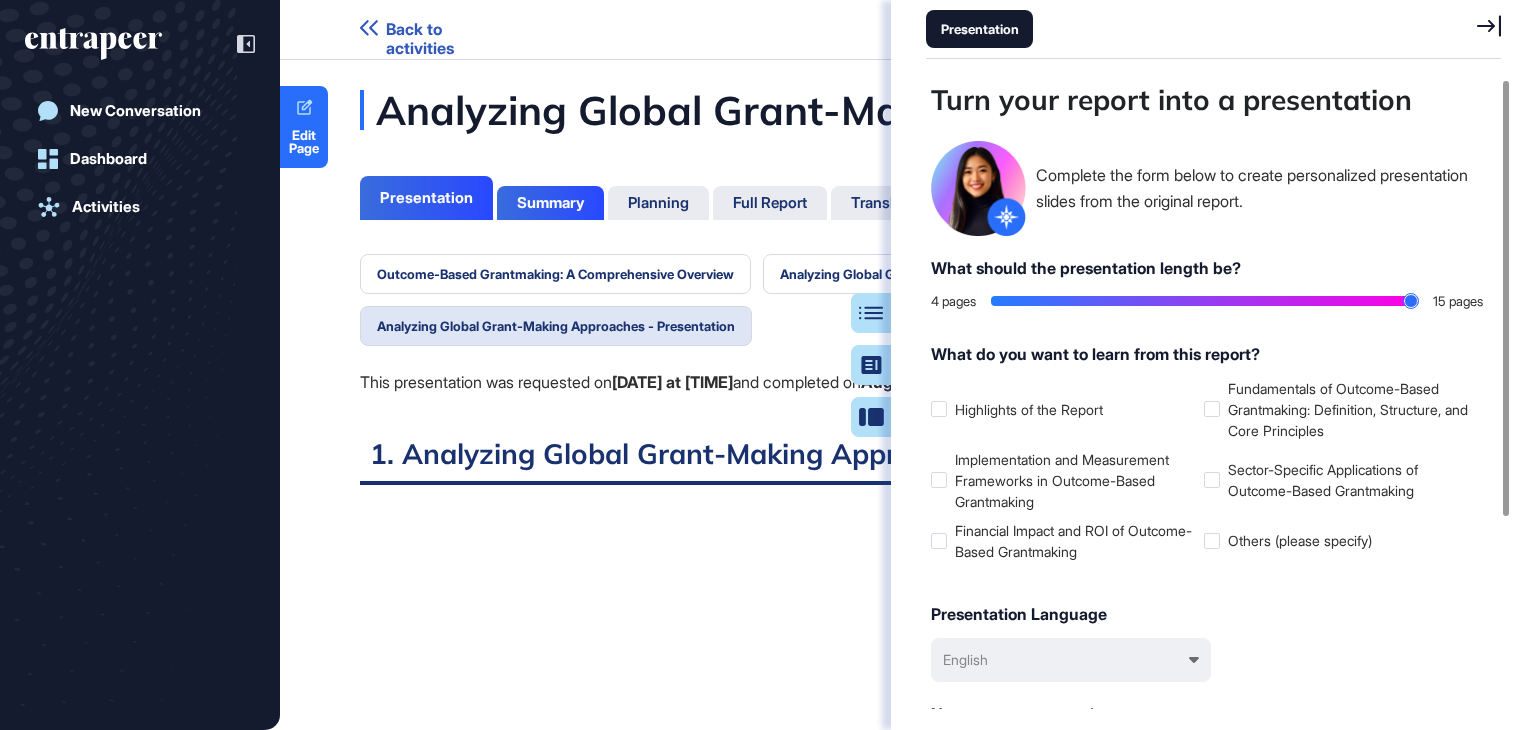 drag, startPoint x: 1004, startPoint y: 305, endPoint x: 1481, endPoint y: 342, distance: 478.43286 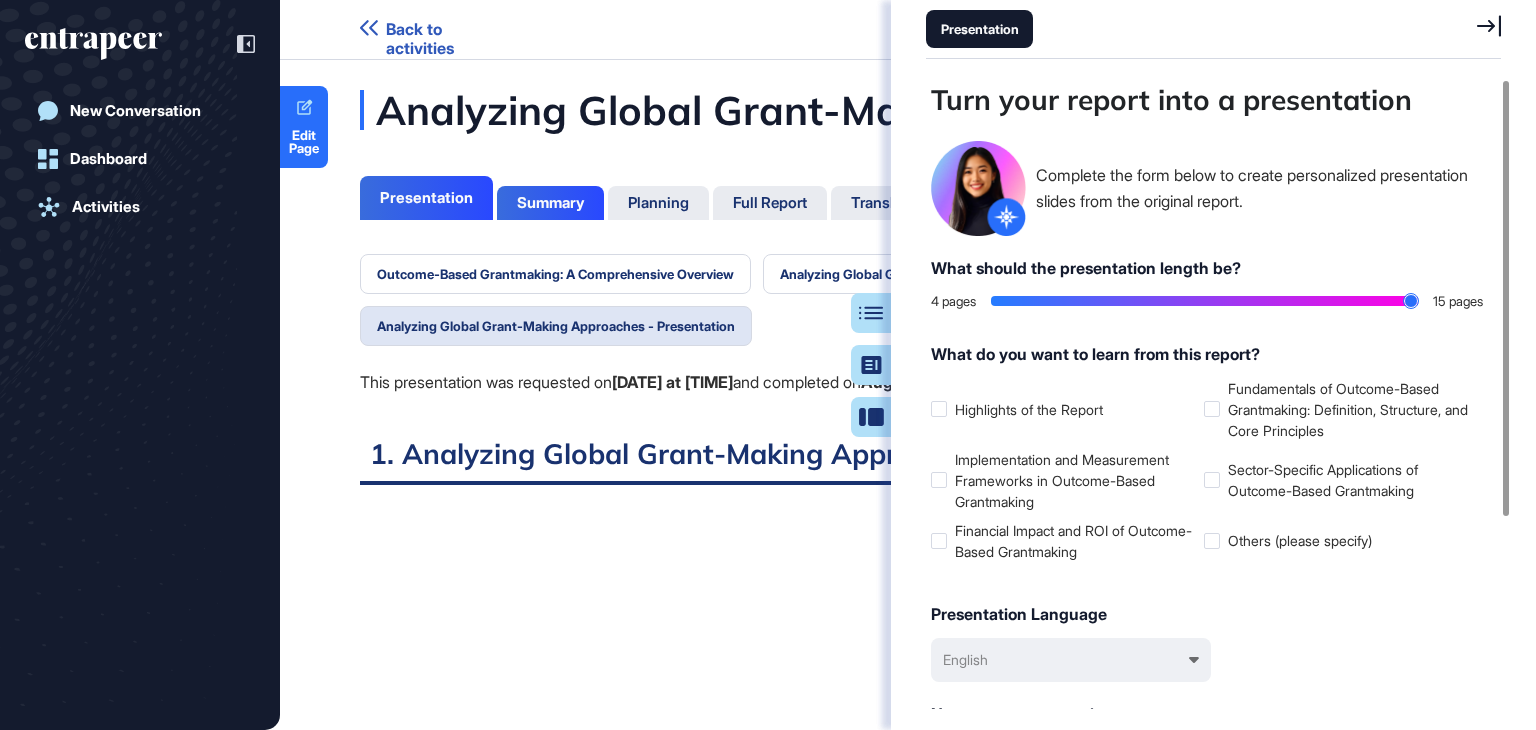type on "**" 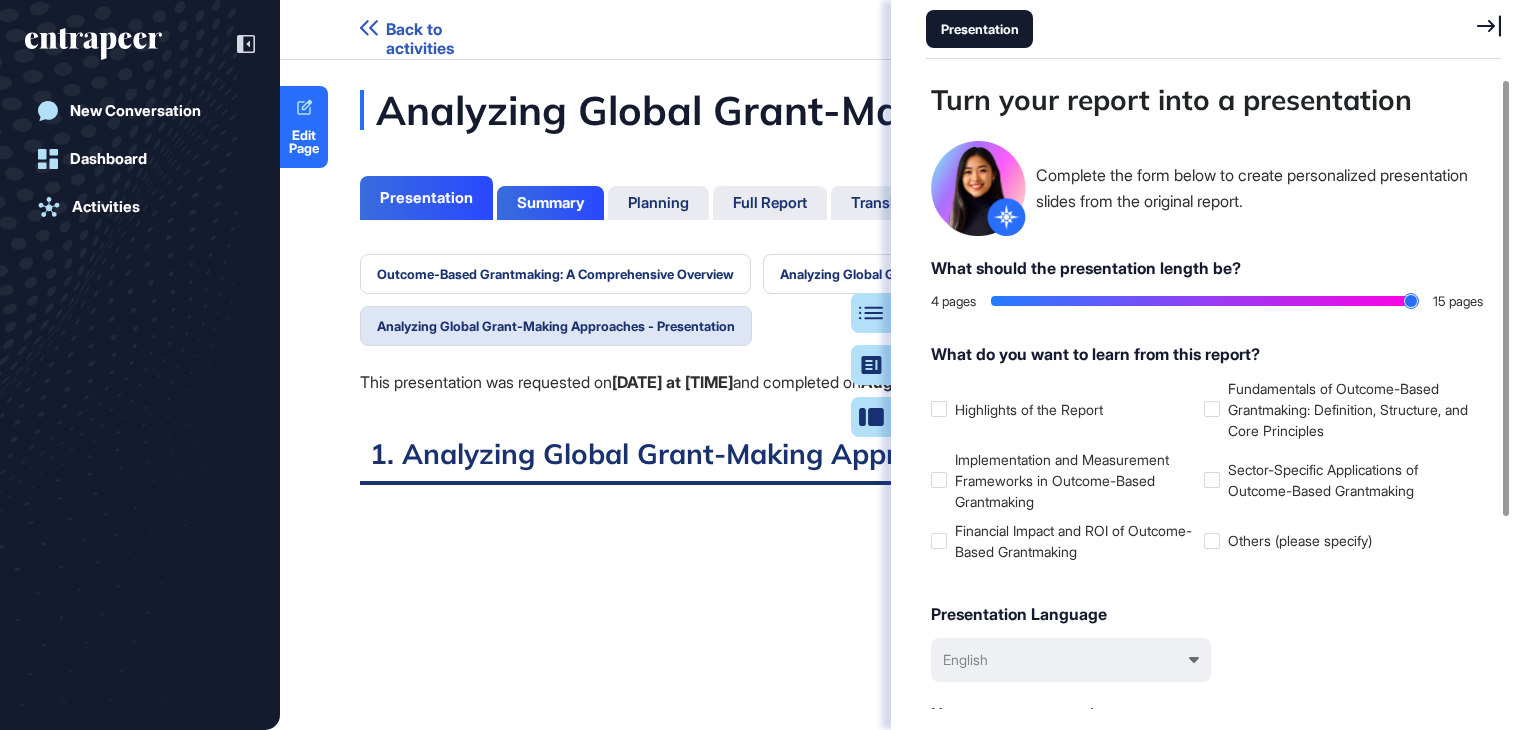 click at bounding box center (1204, 301) 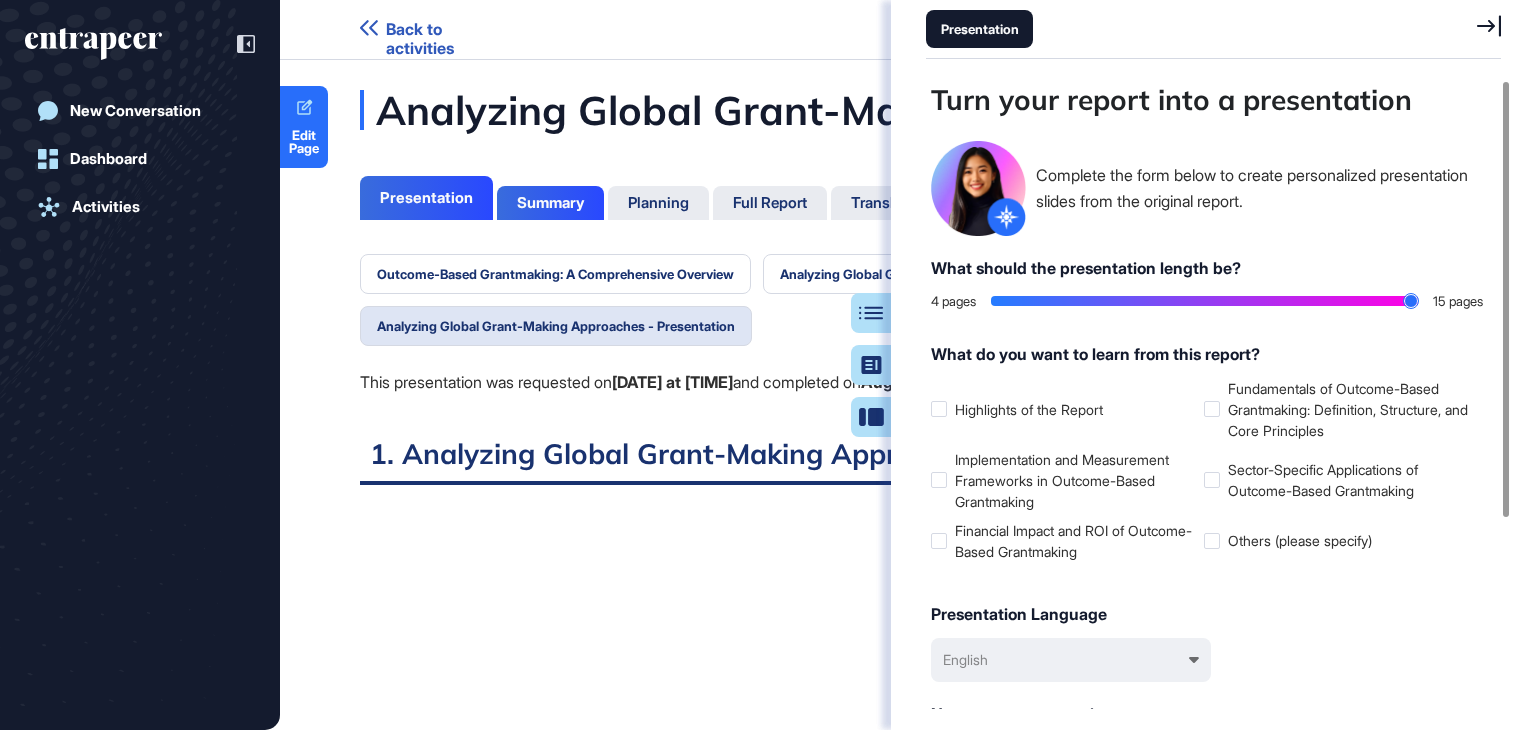 scroll, scrollTop: 100, scrollLeft: 0, axis: vertical 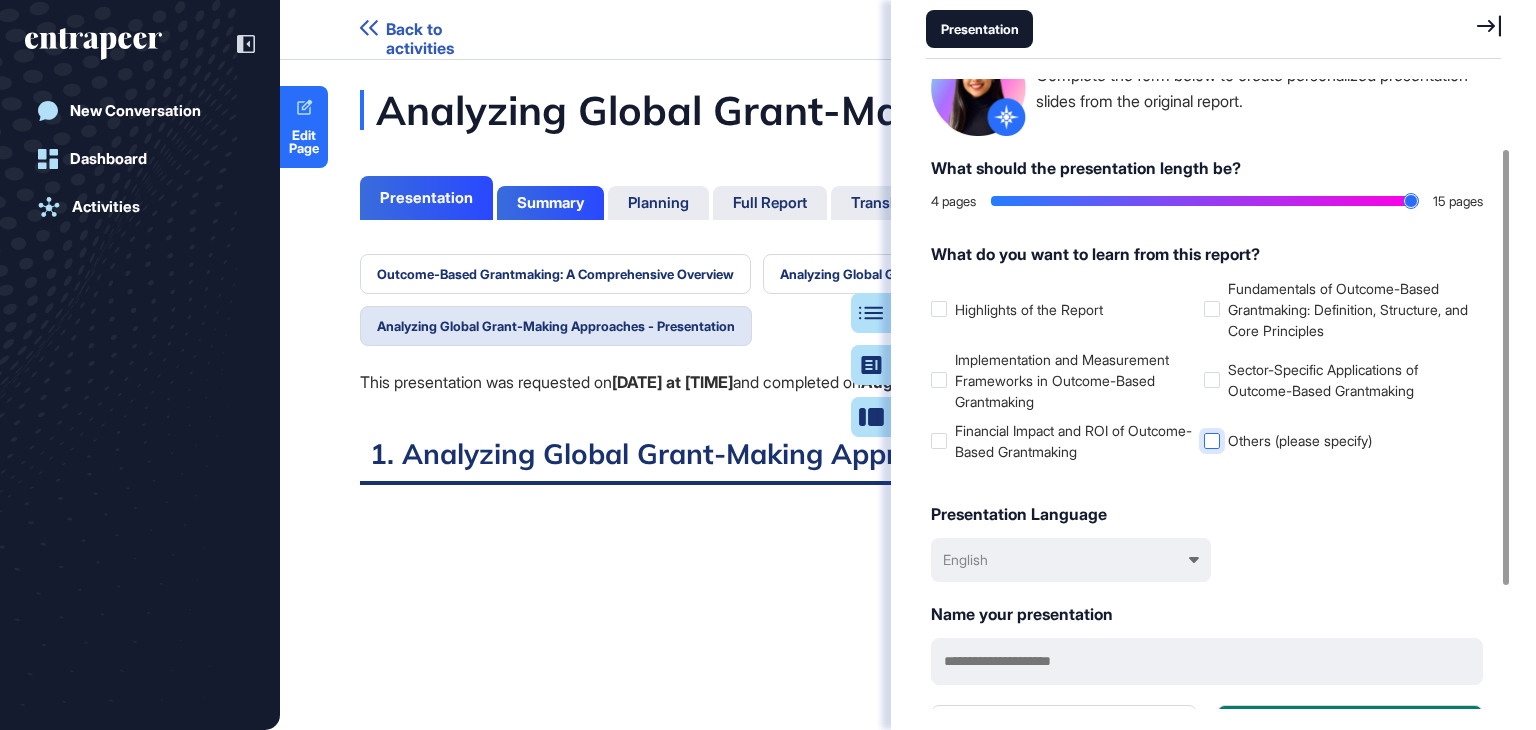 click on "Others (please specify)" at bounding box center (1336, 440) 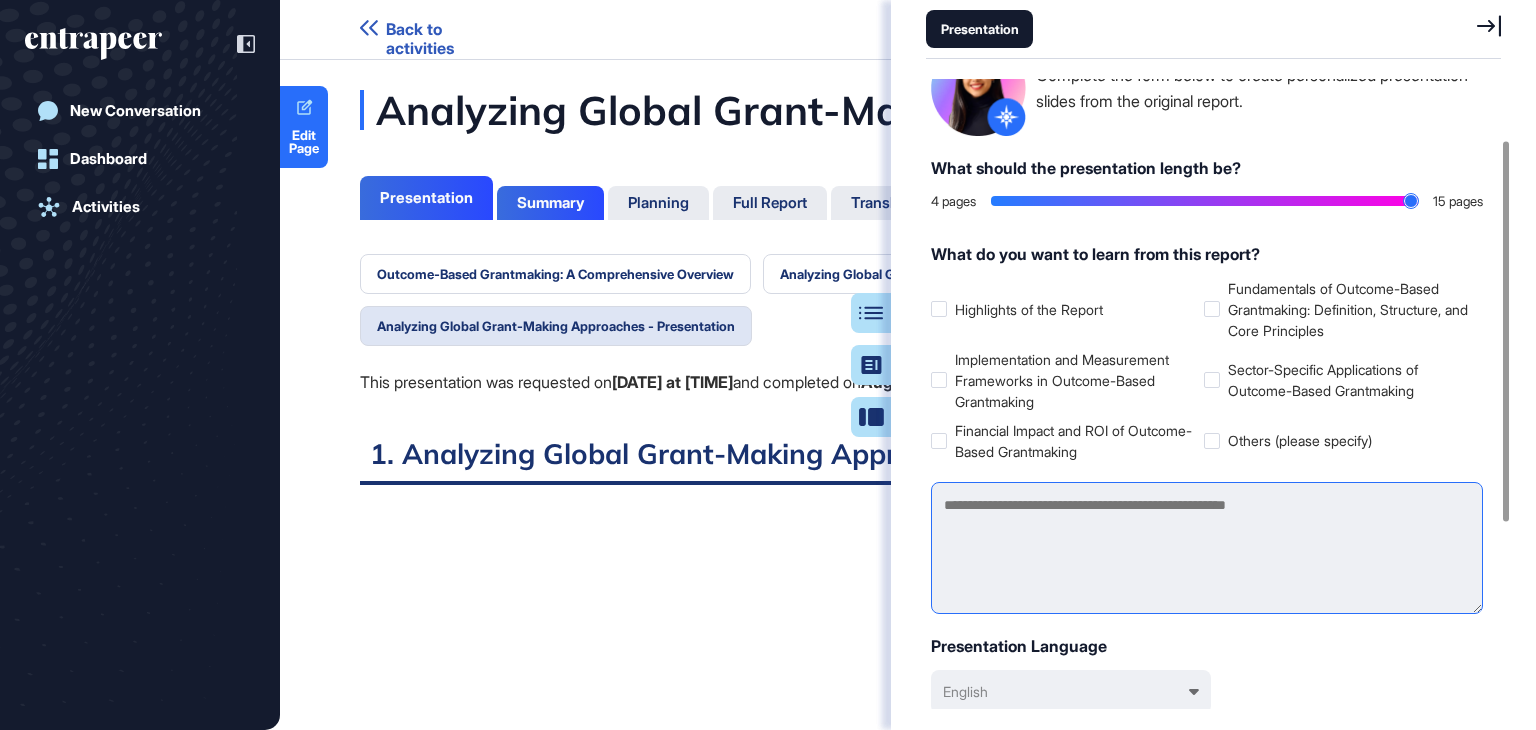click at bounding box center (1207, 548) 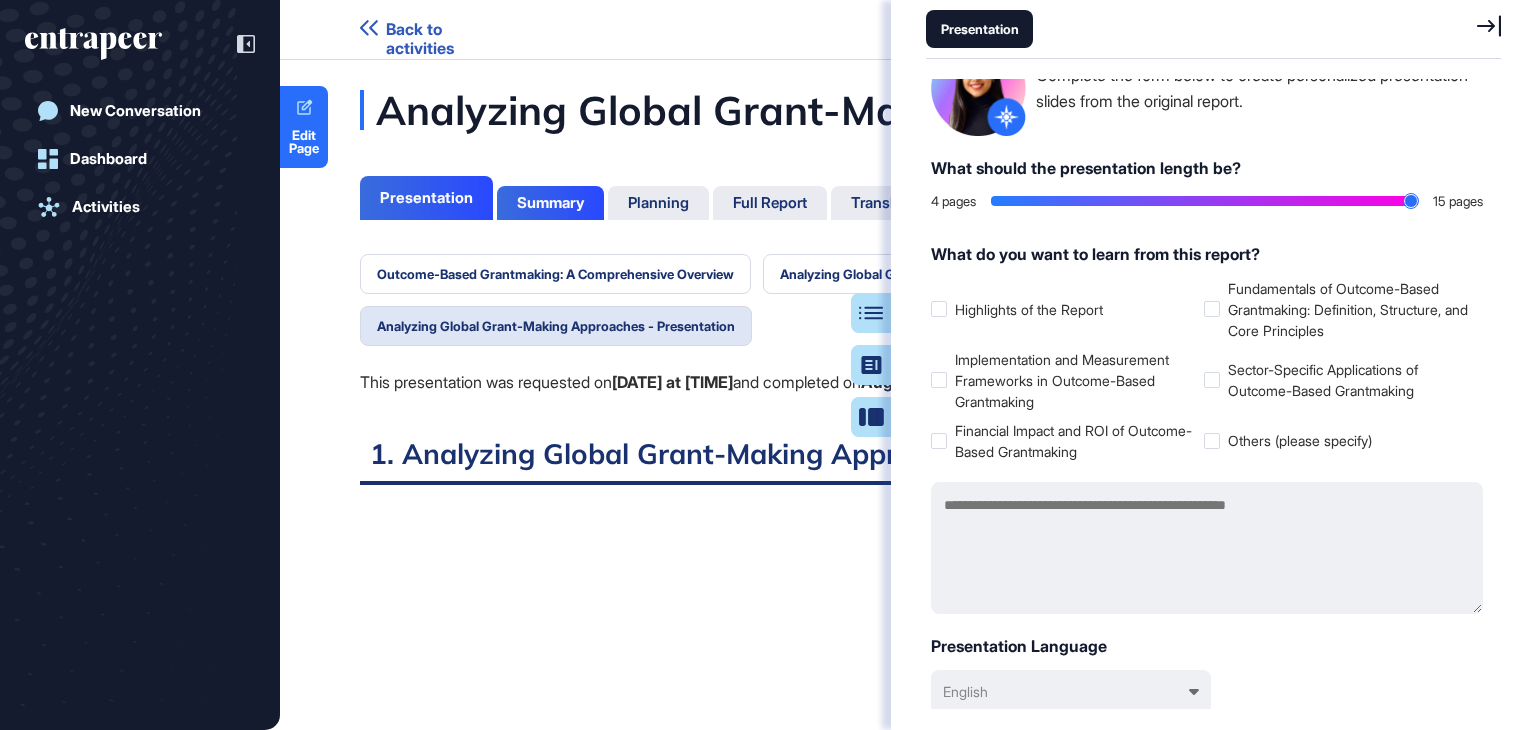 drag, startPoint x: 790, startPoint y: 201, endPoint x: 760, endPoint y: 153, distance: 56.603886 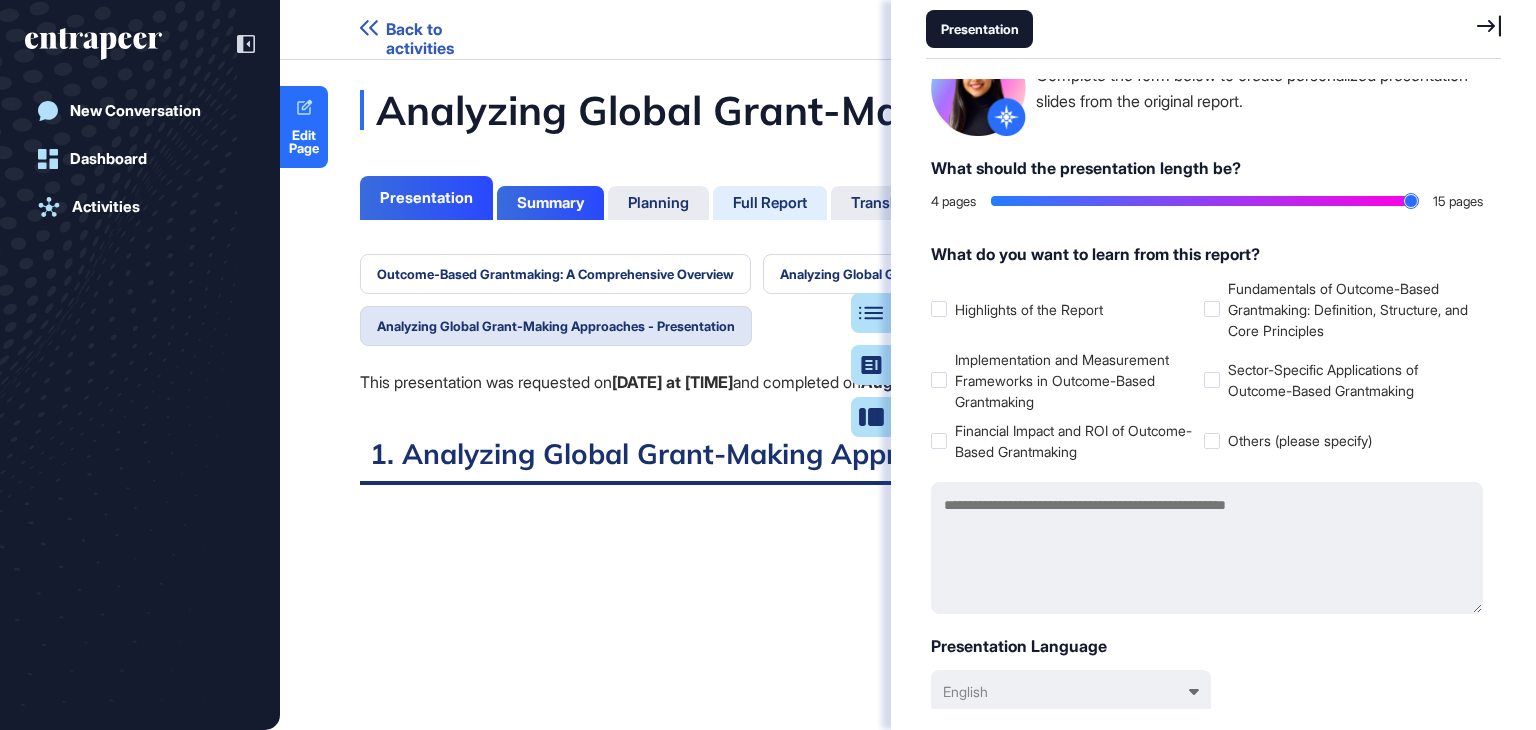 click on "Full Report" at bounding box center (770, 203) 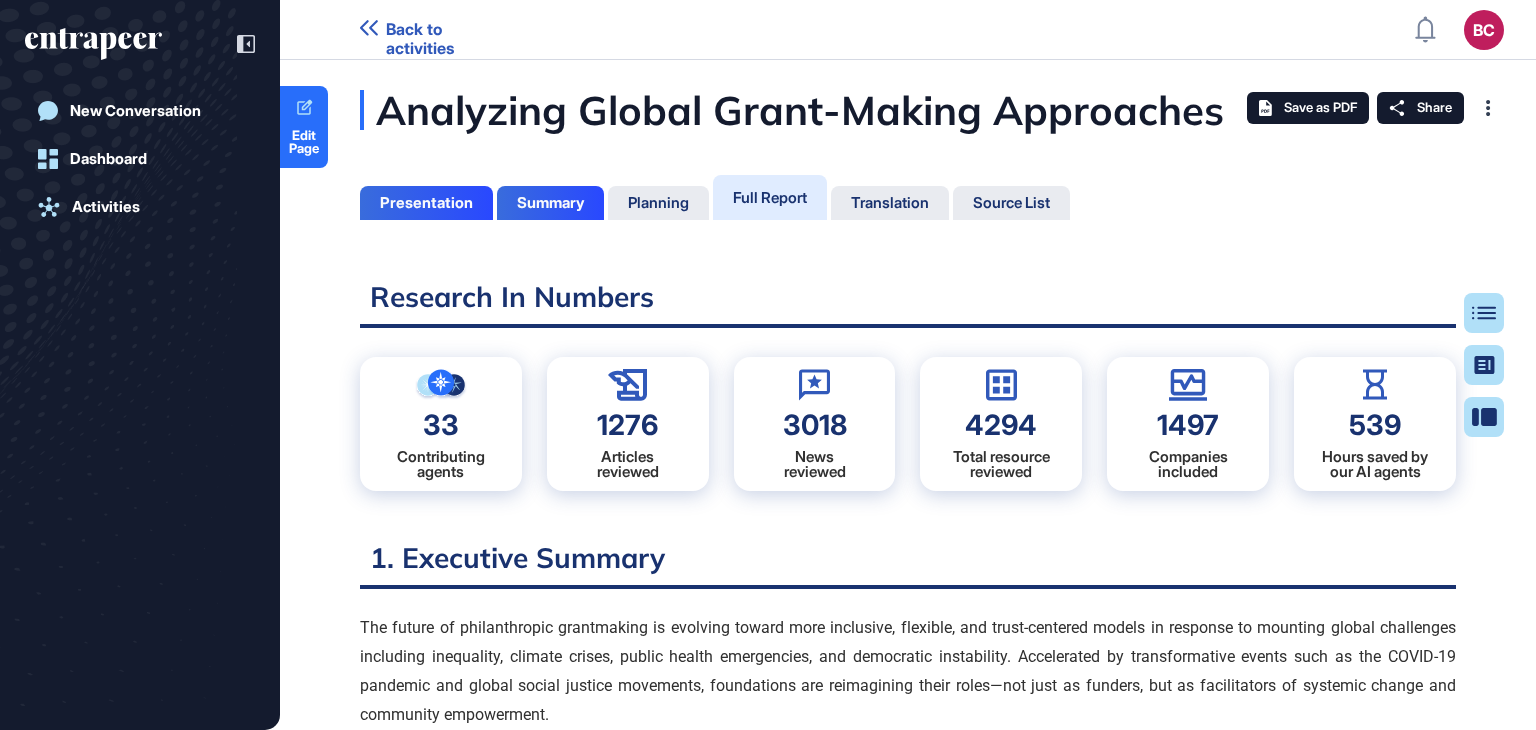 scroll, scrollTop: 9, scrollLeft: 0, axis: vertical 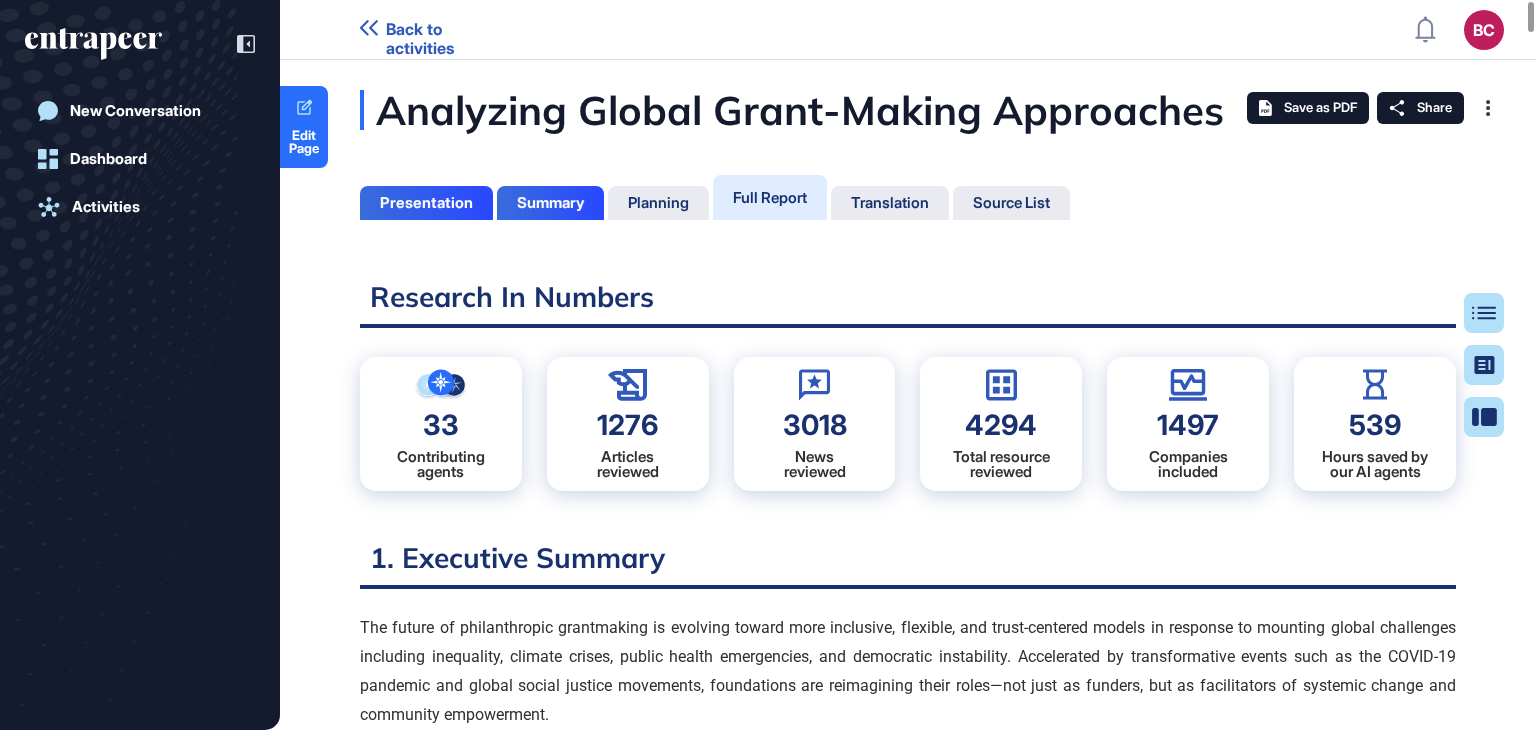 click on "Table of Contents" at bounding box center [0, 0] 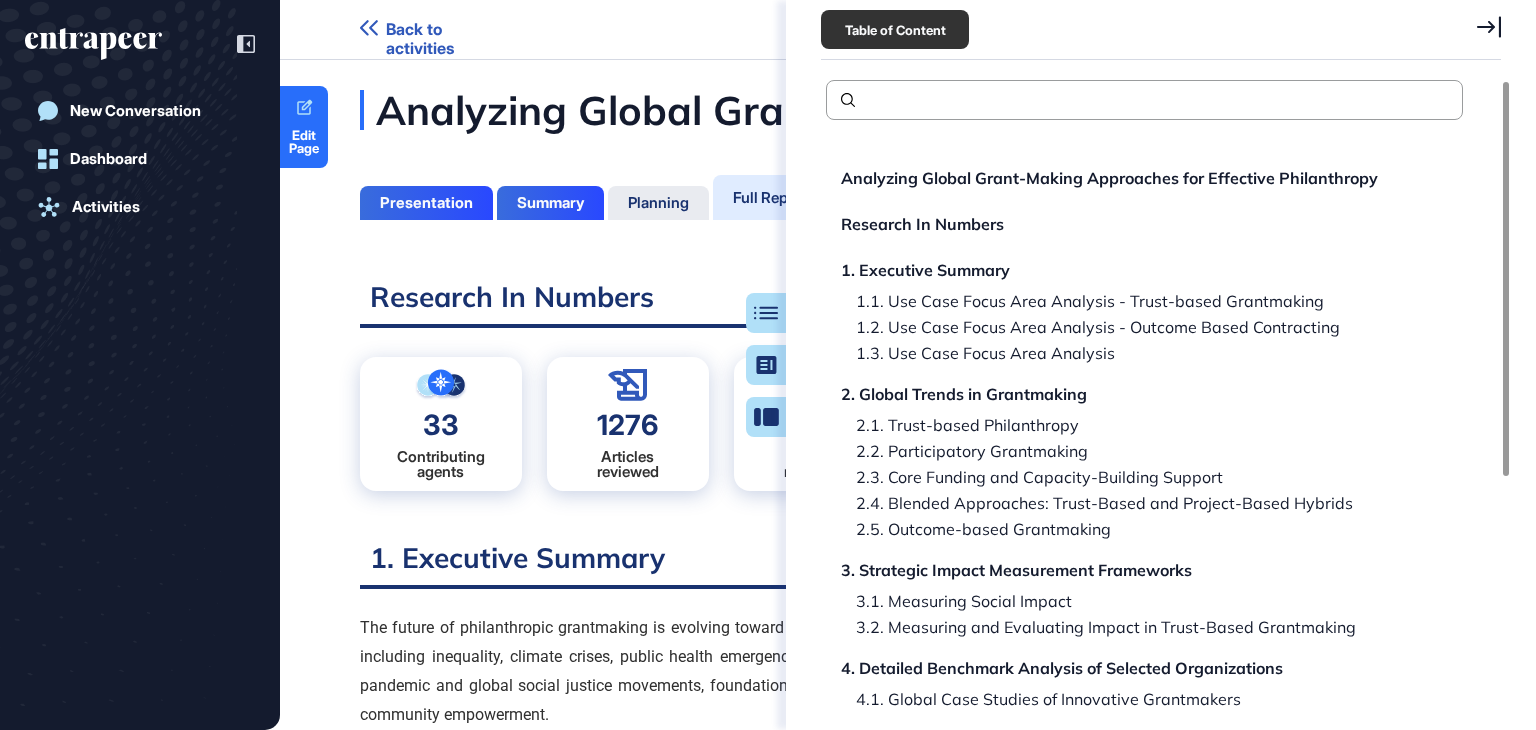 scroll, scrollTop: 629, scrollLeft: 684, axis: both 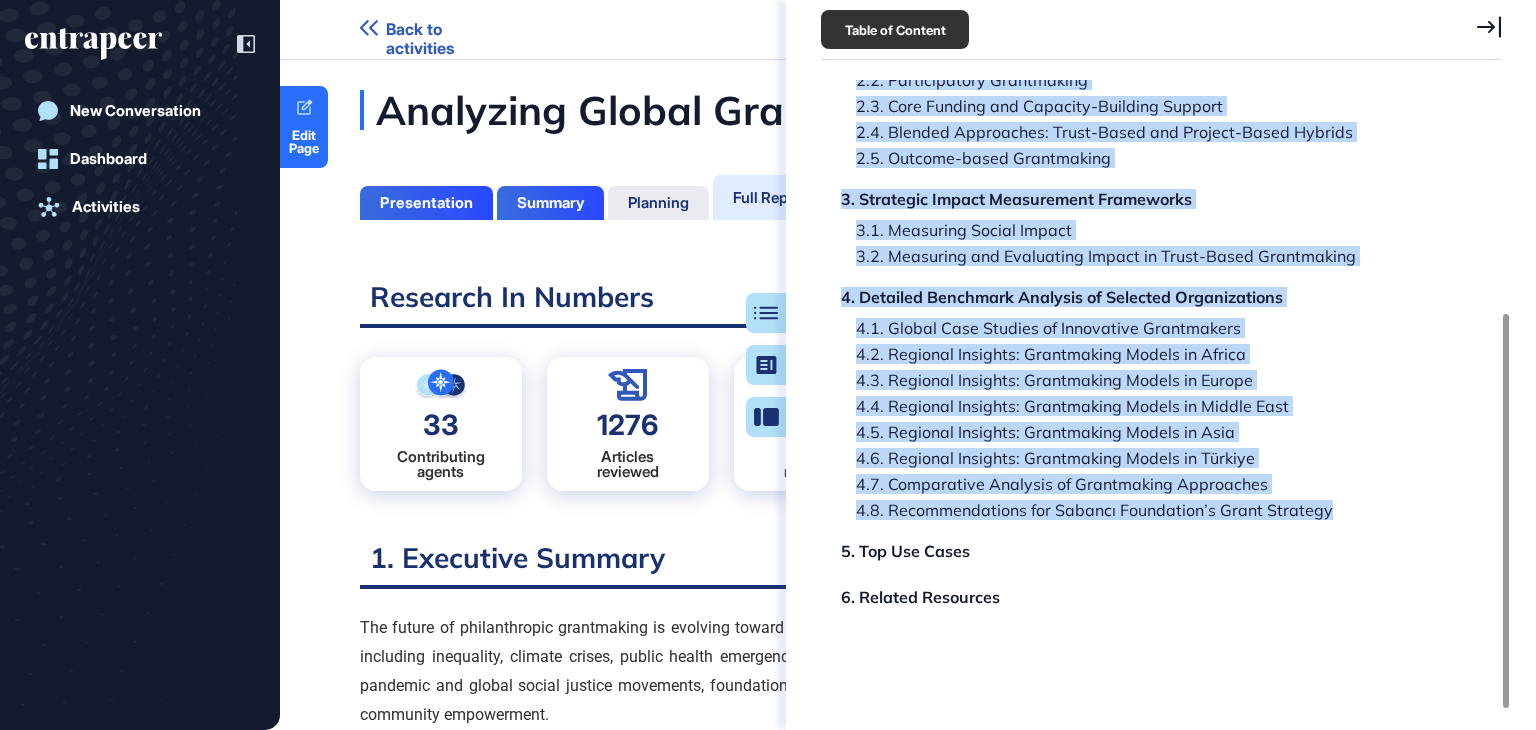 drag, startPoint x: 1072, startPoint y: 354, endPoint x: 1370, endPoint y: 533, distance: 347.6277 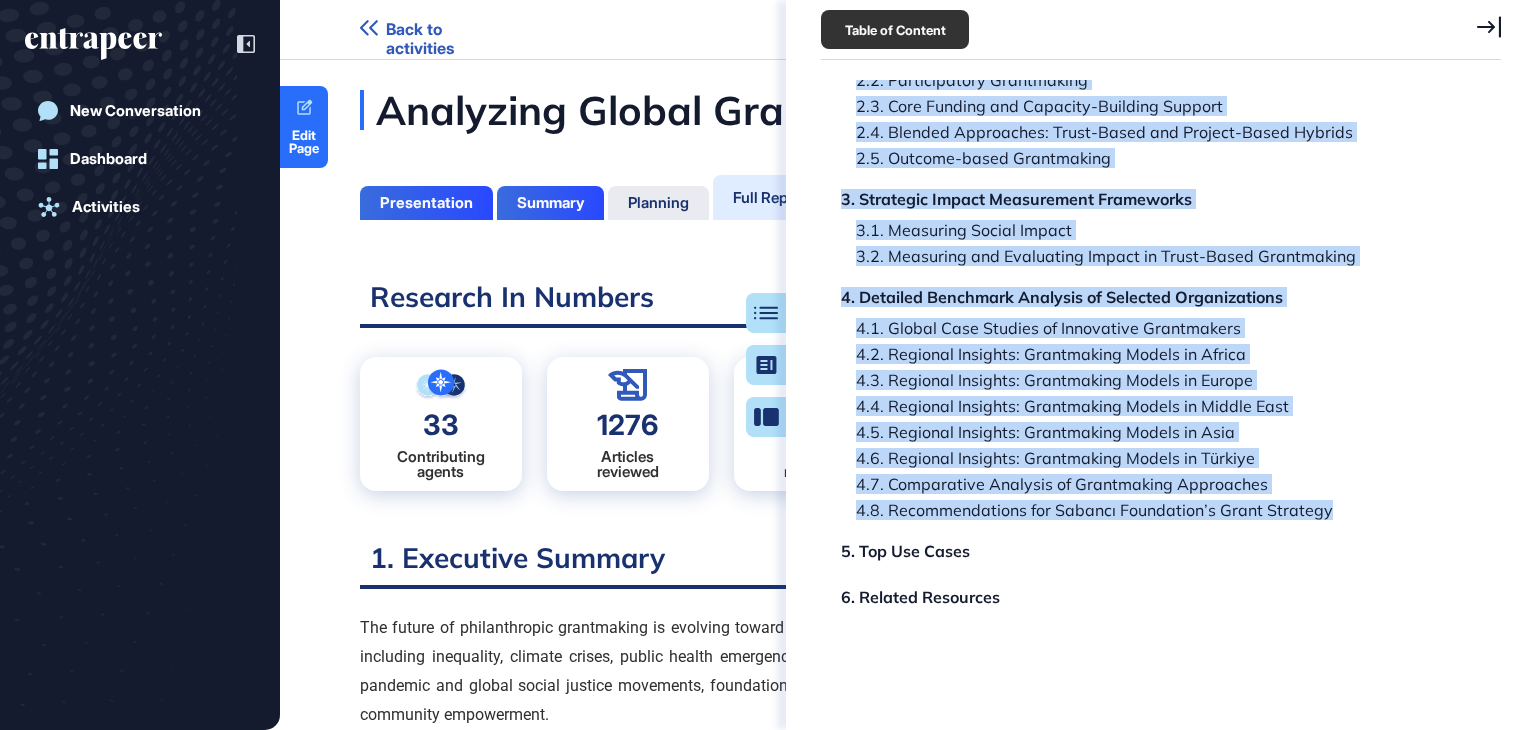 click 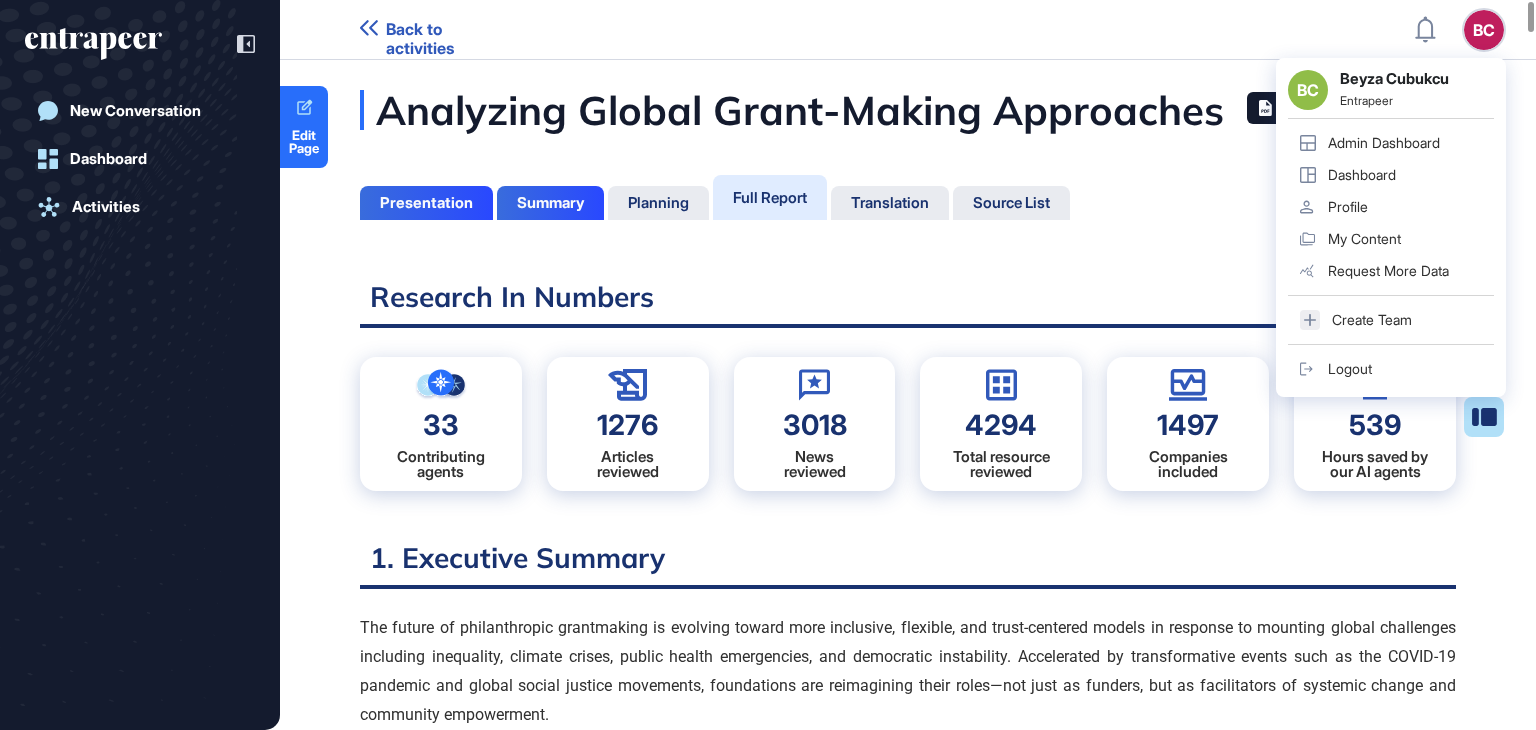 drag, startPoint x: 591, startPoint y: 103, endPoint x: 1217, endPoint y: 92, distance: 626.0966 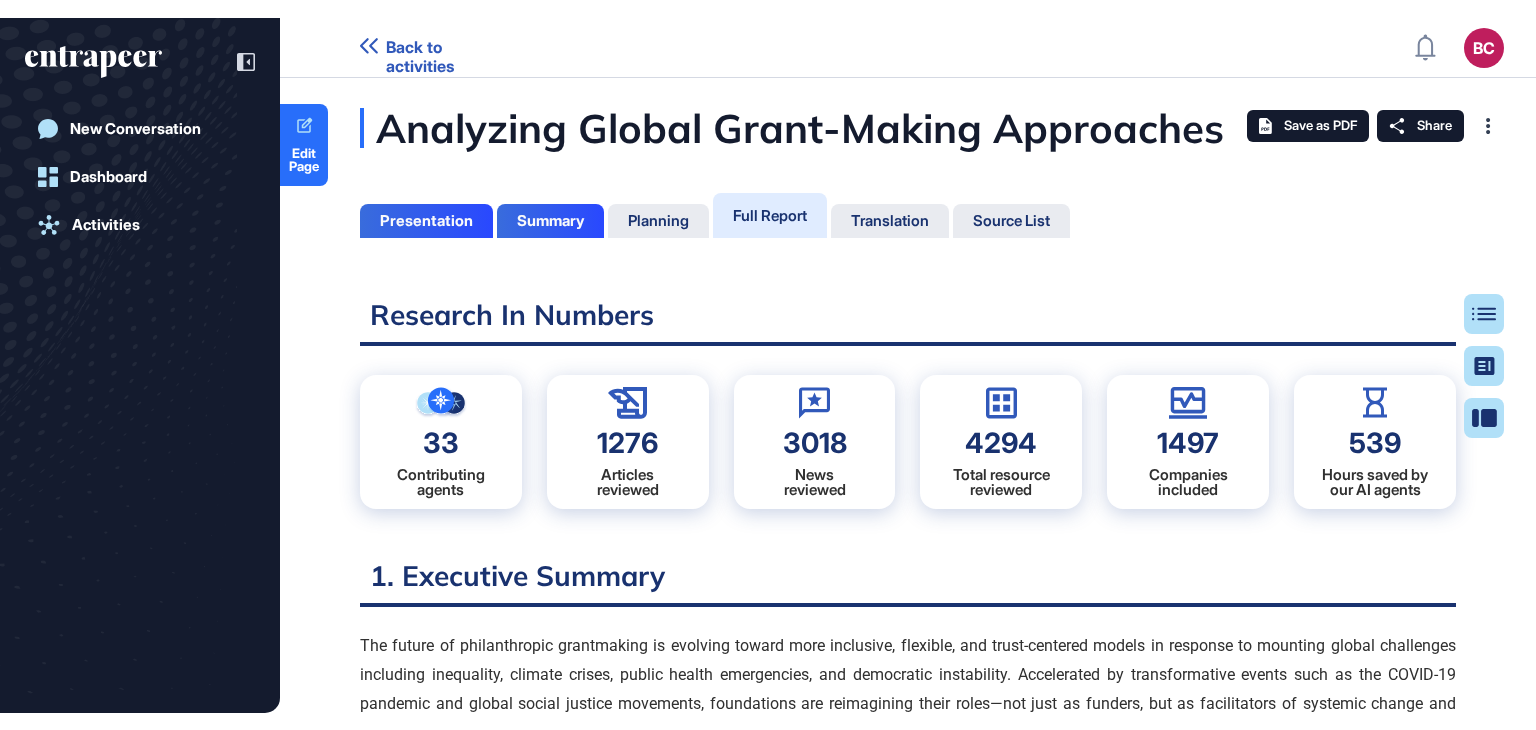 scroll, scrollTop: 0, scrollLeft: 0, axis: both 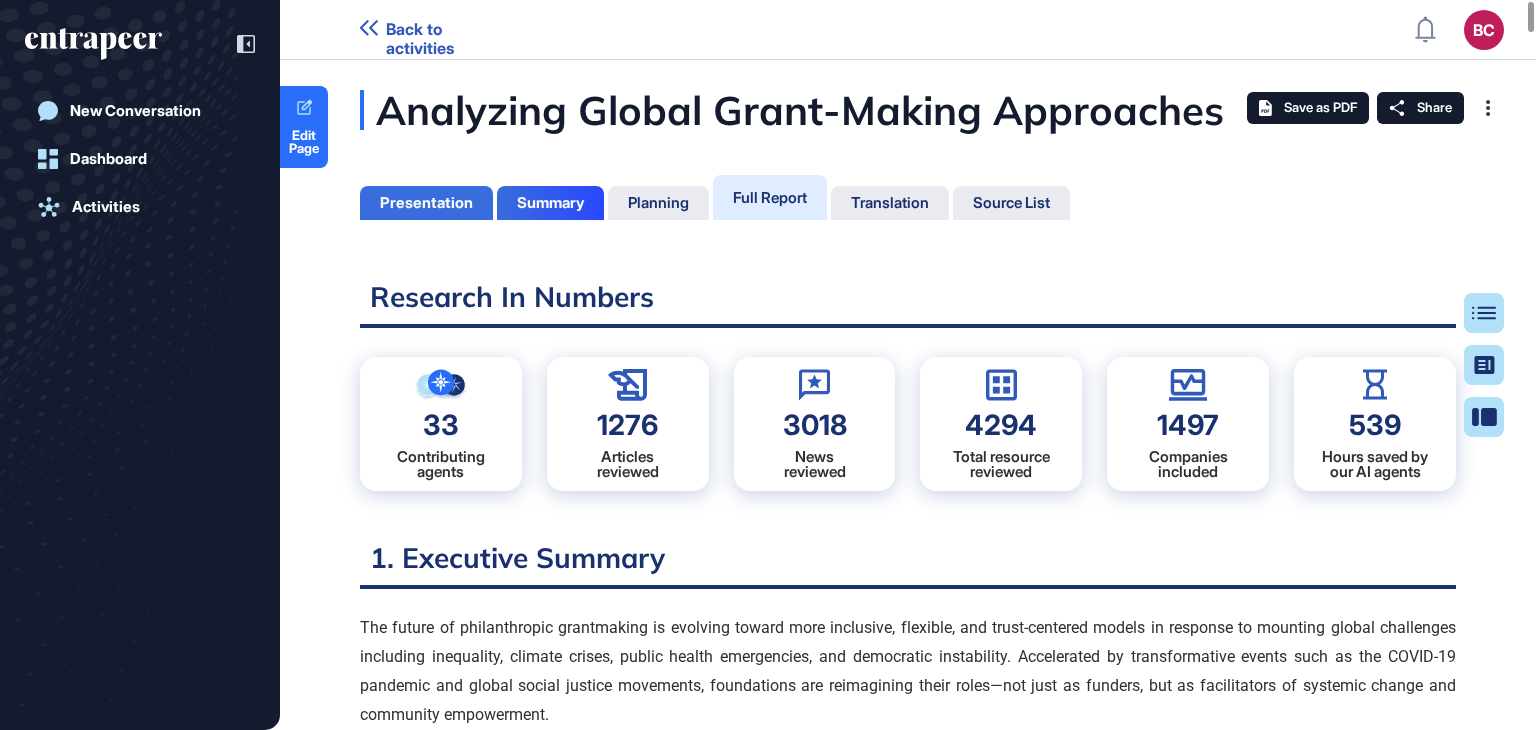 click on "Presentation" at bounding box center (426, 203) 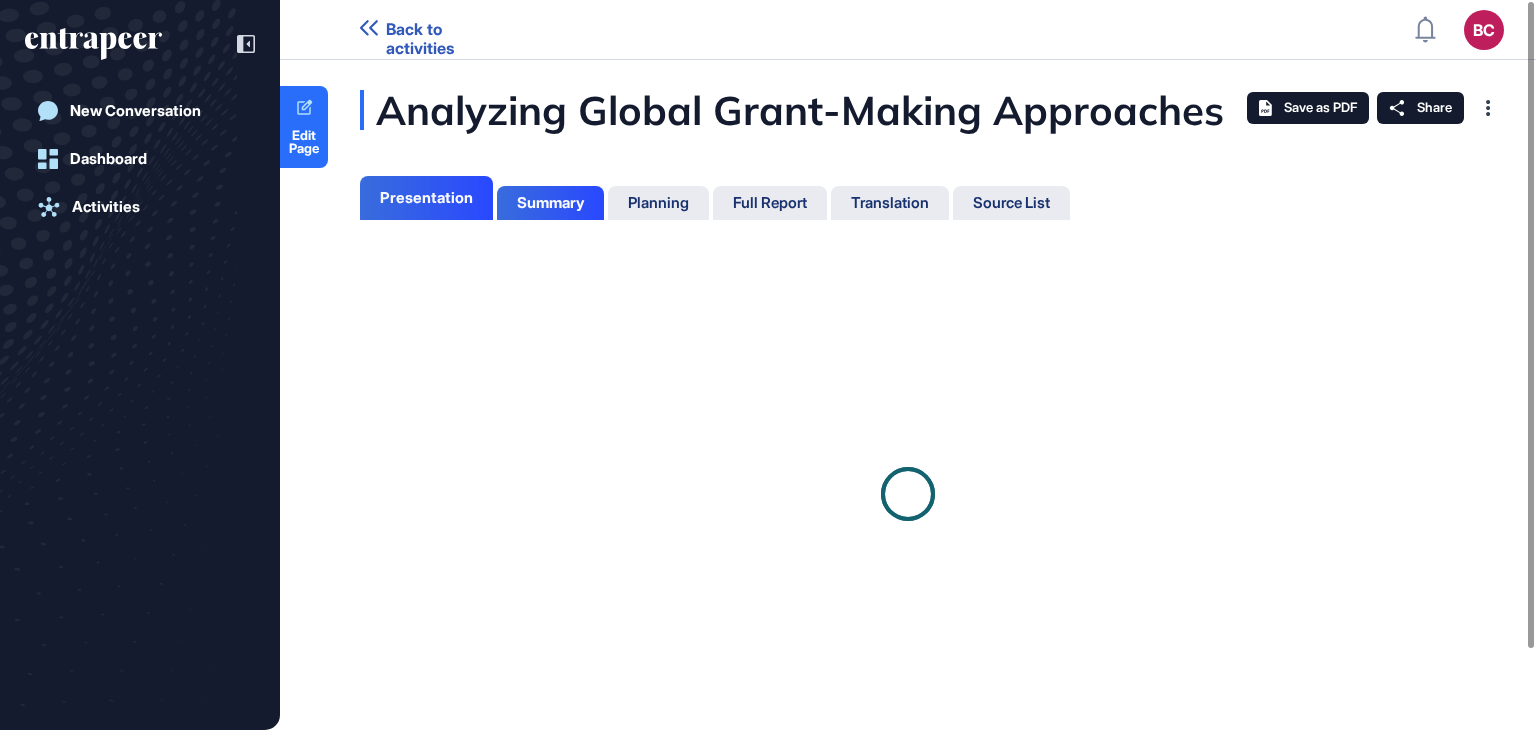 scroll, scrollTop: 629, scrollLeft: 5, axis: both 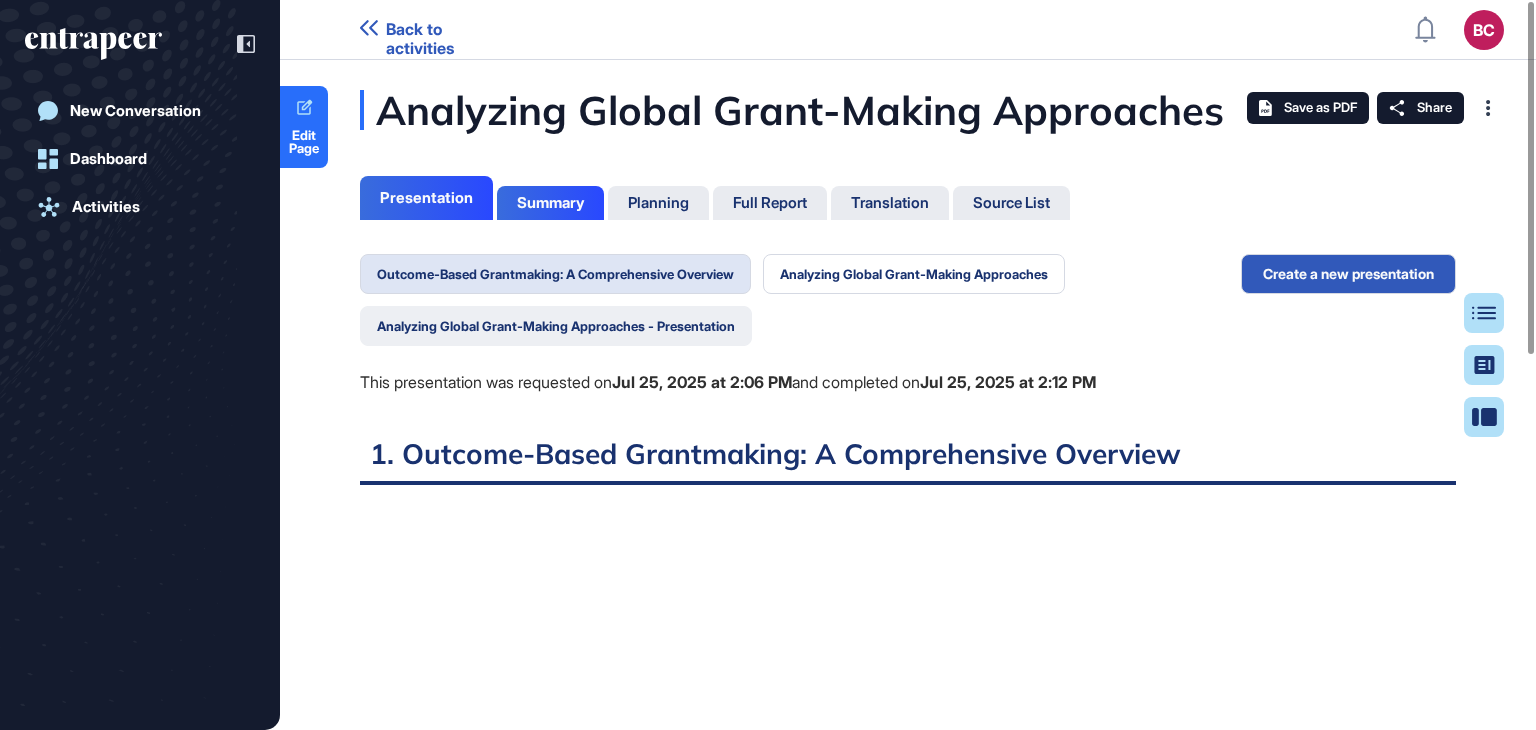 click on "Analyzing Global Grant-Making Approaches - Presentation" at bounding box center [556, 326] 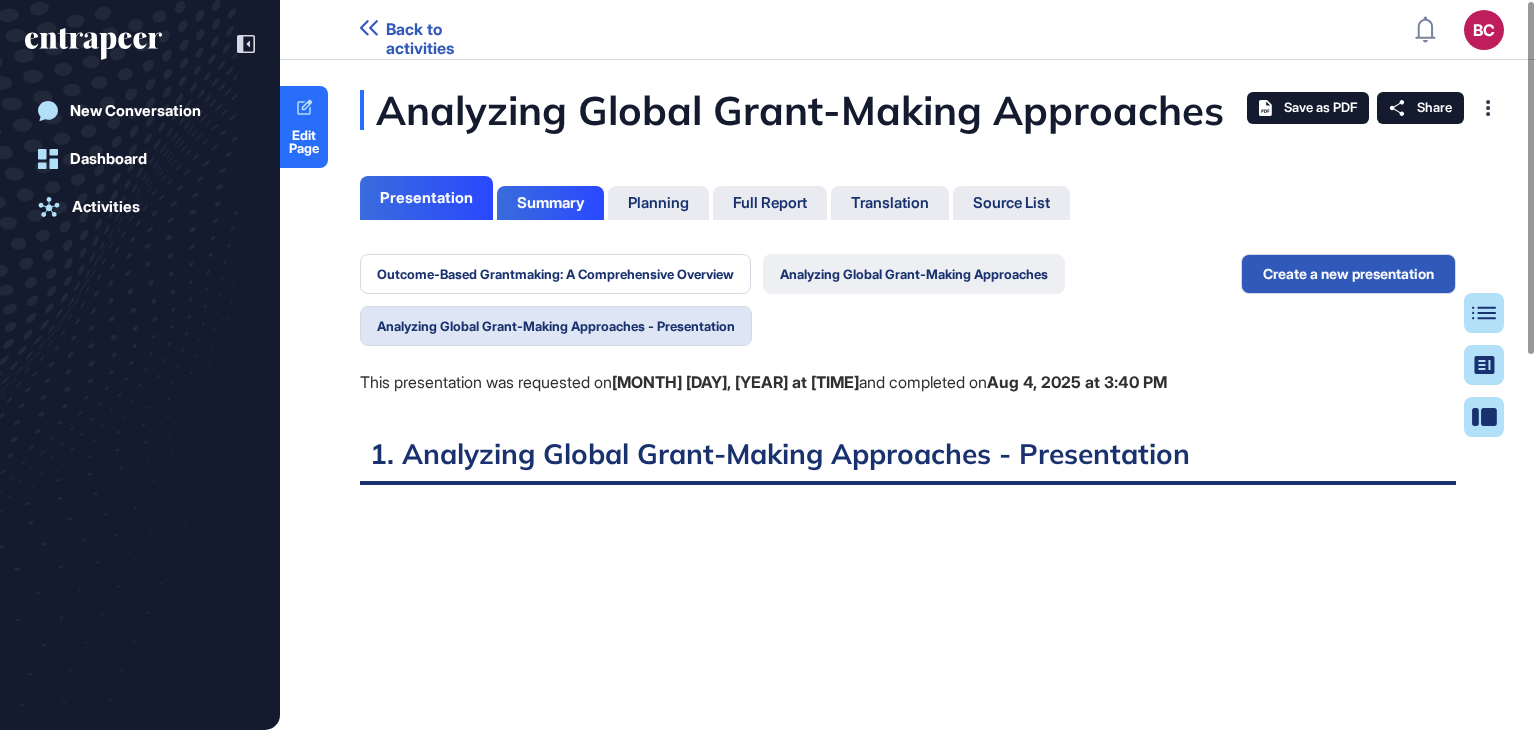 click on "Analyzing Global Grant-Making Approaches" at bounding box center [914, 274] 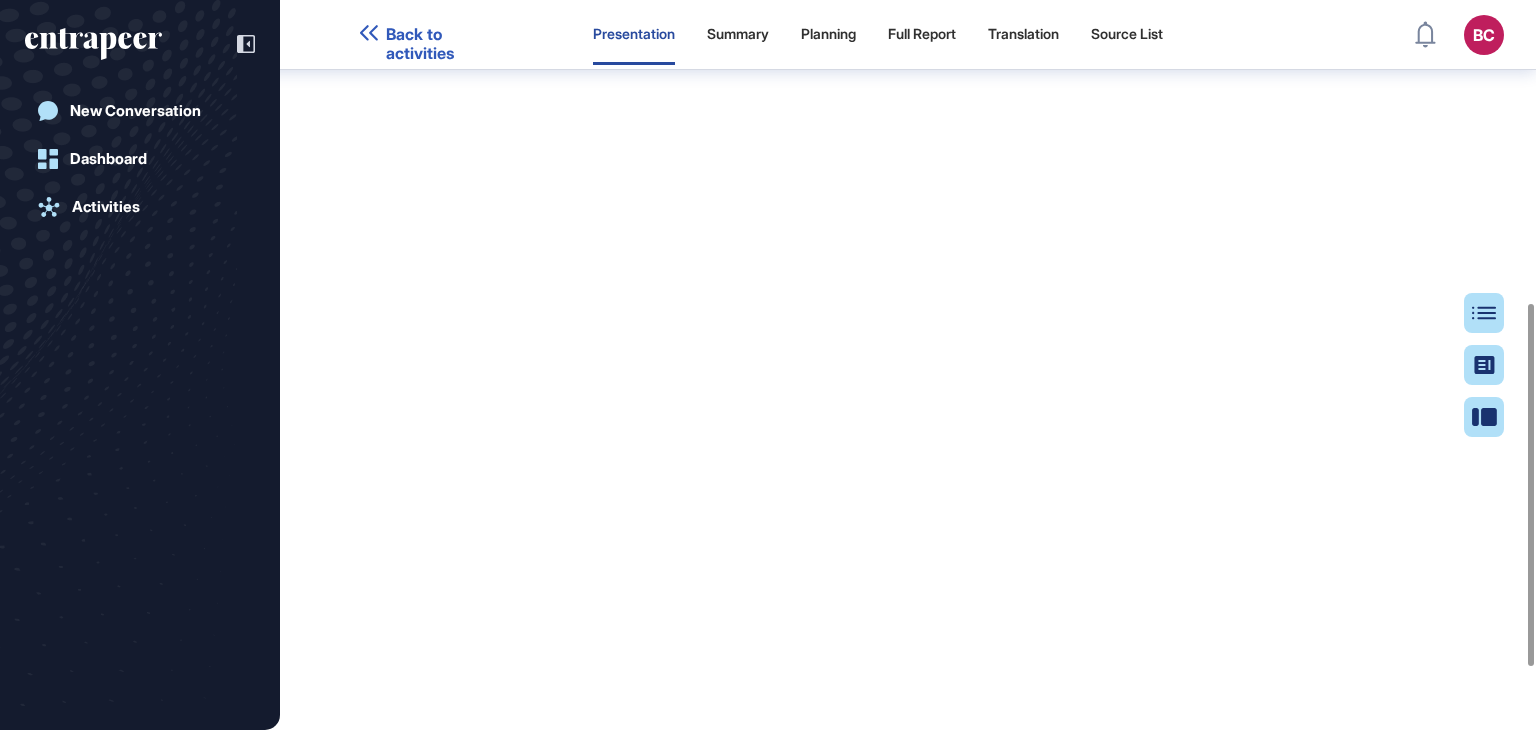 scroll, scrollTop: 0, scrollLeft: 0, axis: both 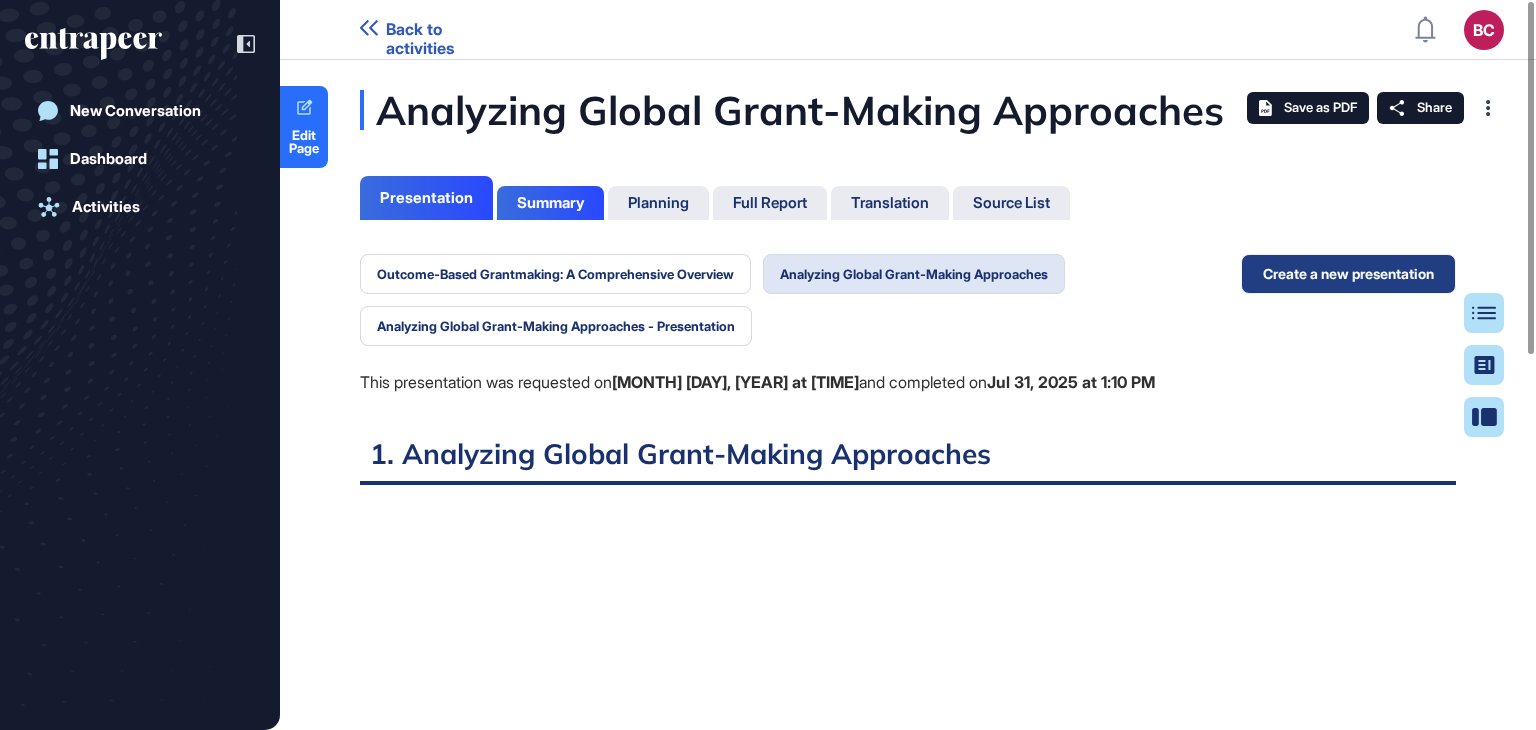 click on "Create a new presentation" at bounding box center (1348, 274) 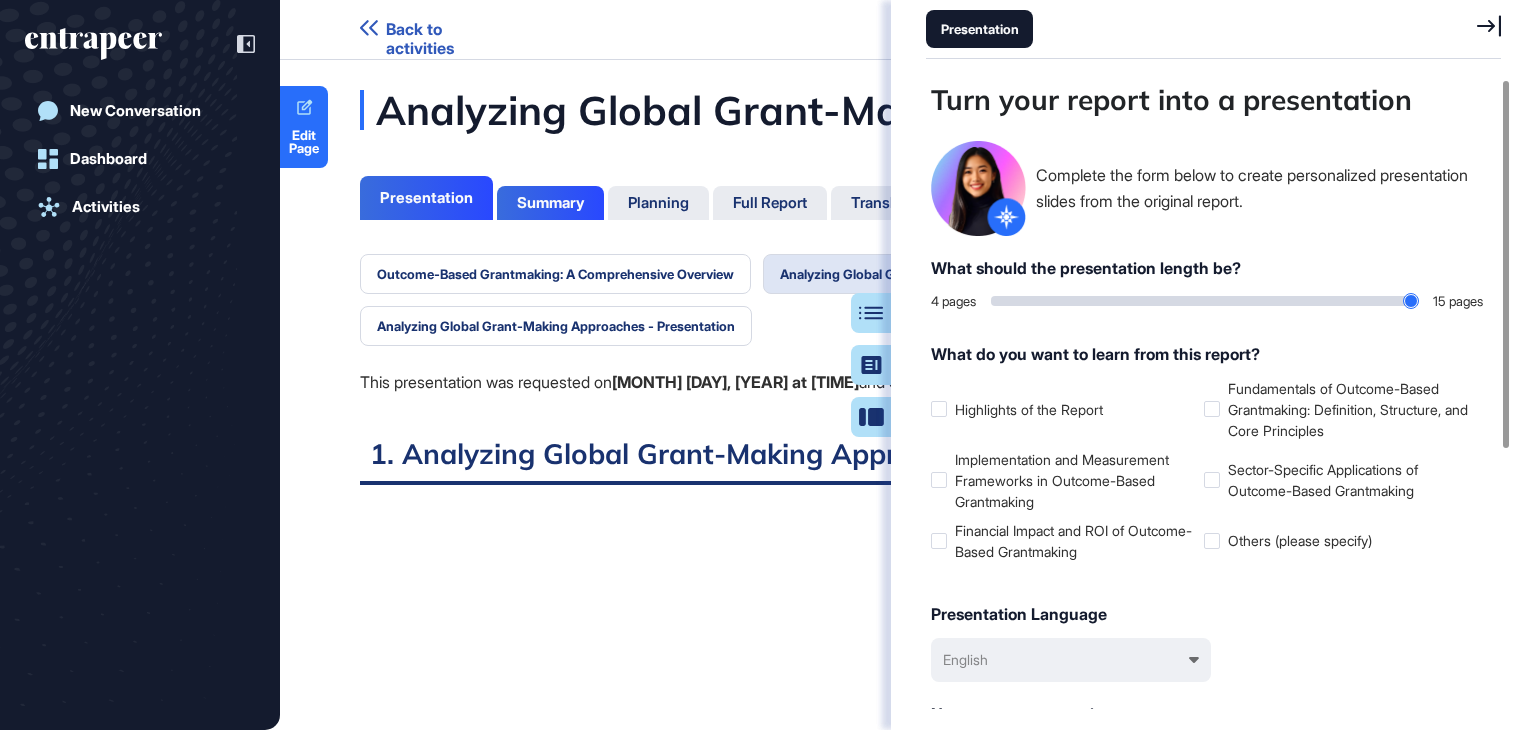 scroll, scrollTop: 629, scrollLeft: 580, axis: both 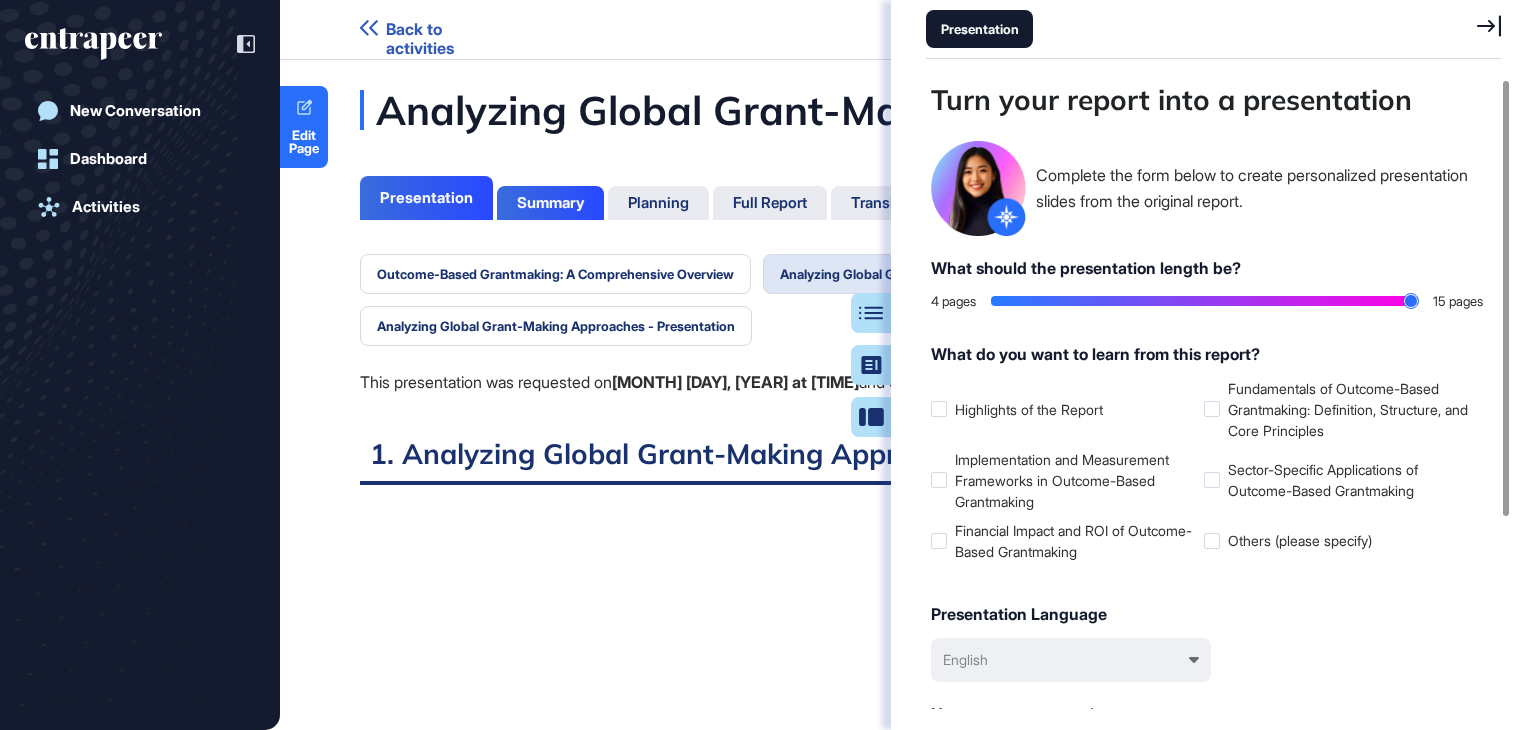 drag, startPoint x: 1000, startPoint y: 302, endPoint x: 1496, endPoint y: 298, distance: 496.01614 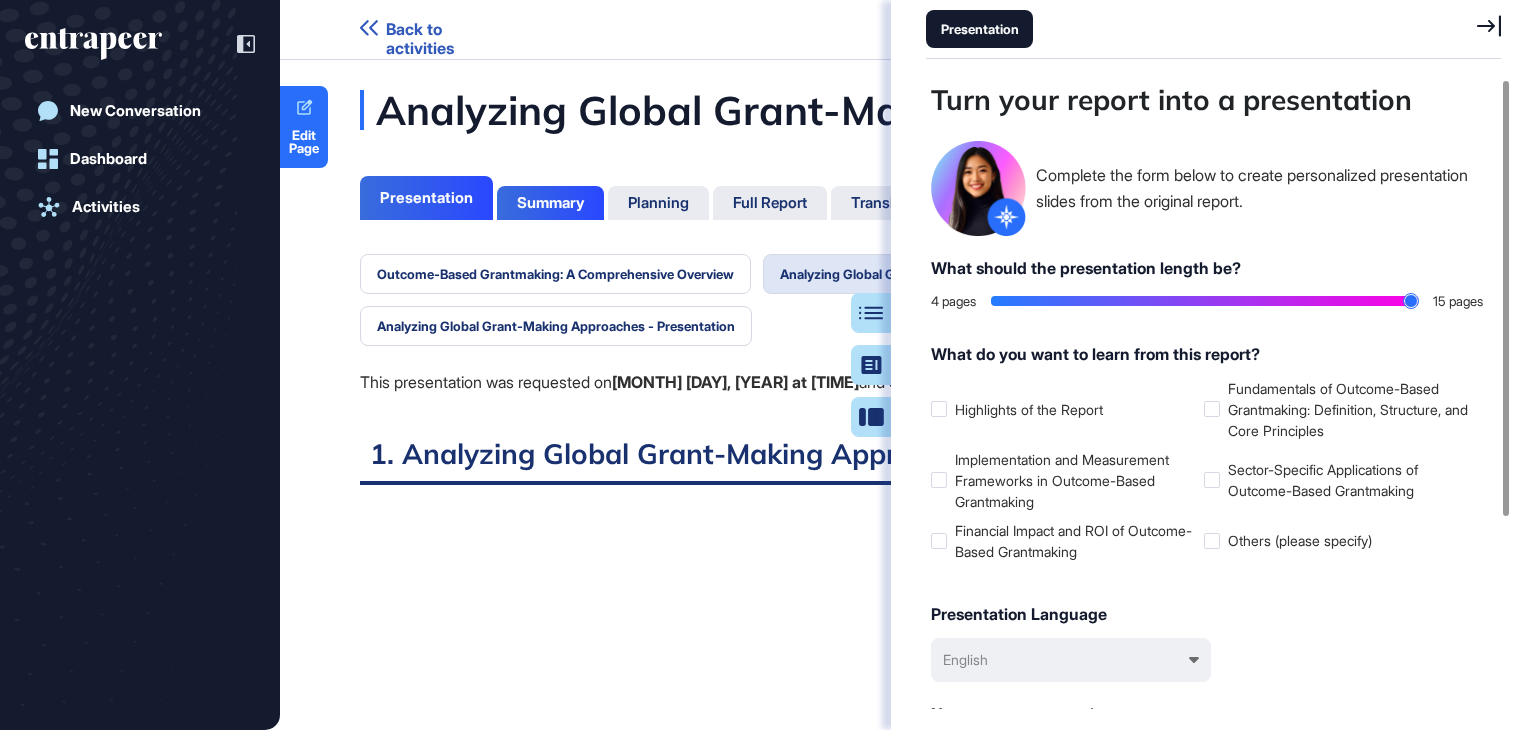 type on "**" 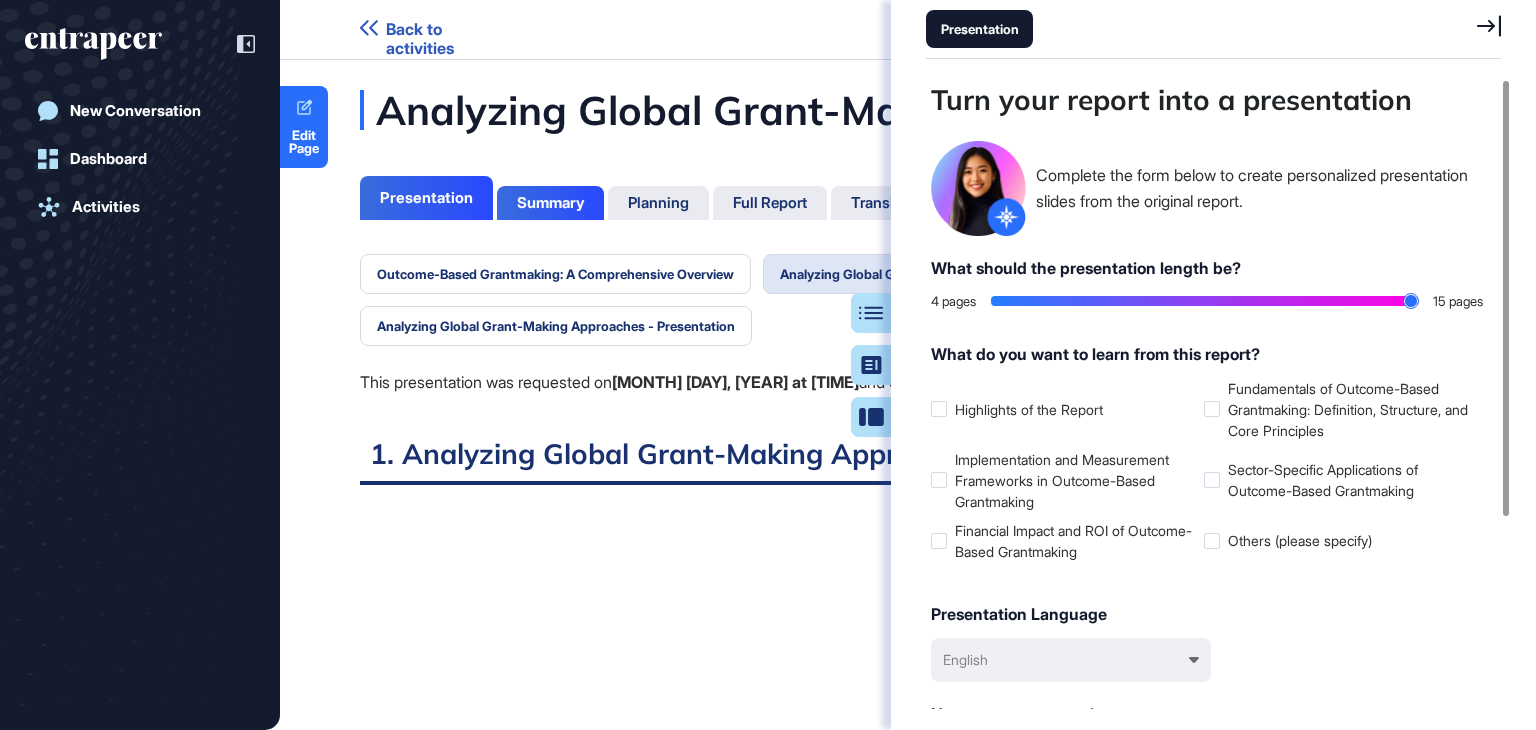 click at bounding box center (1204, 301) 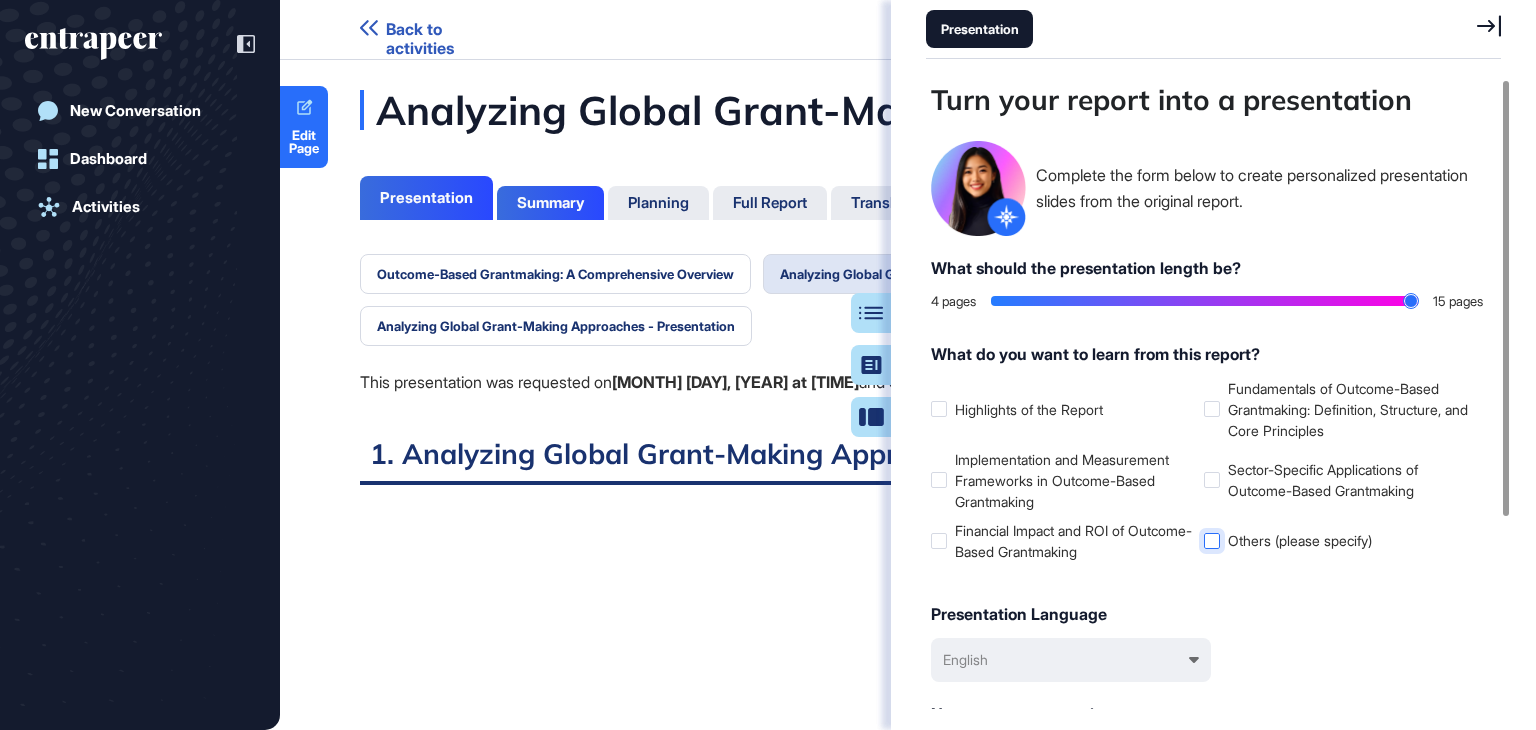 click at bounding box center [1212, 541] 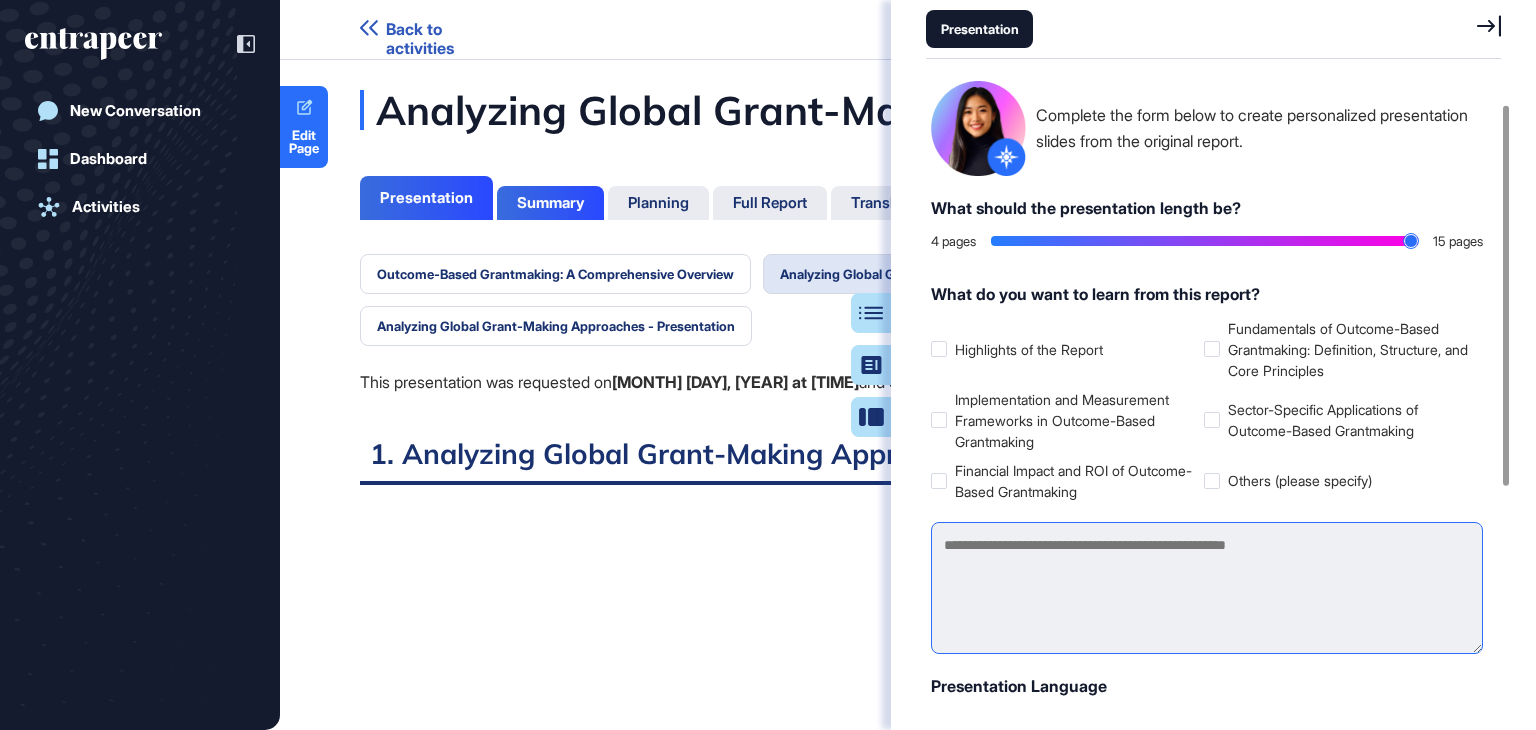 scroll, scrollTop: 200, scrollLeft: 0, axis: vertical 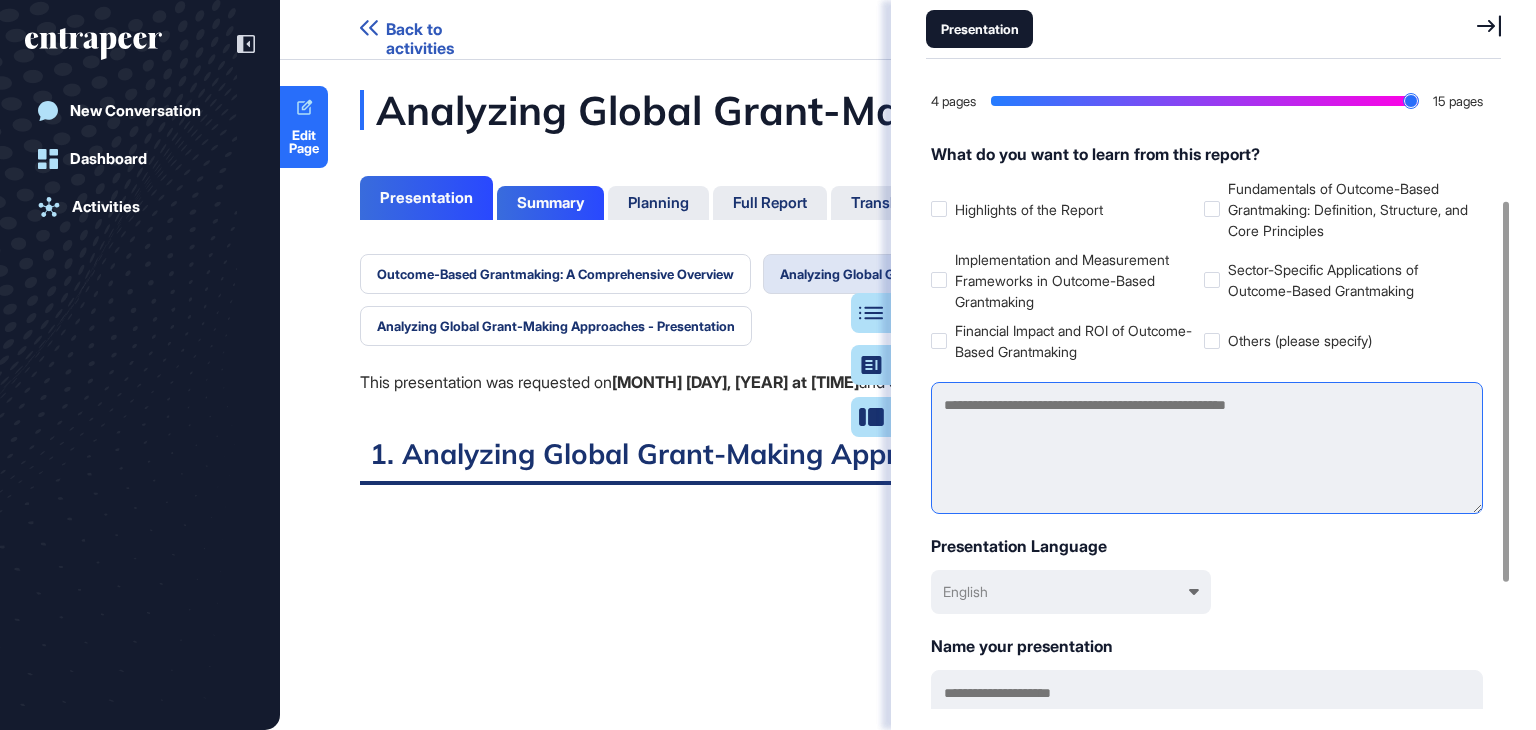 click at bounding box center (1207, 448) 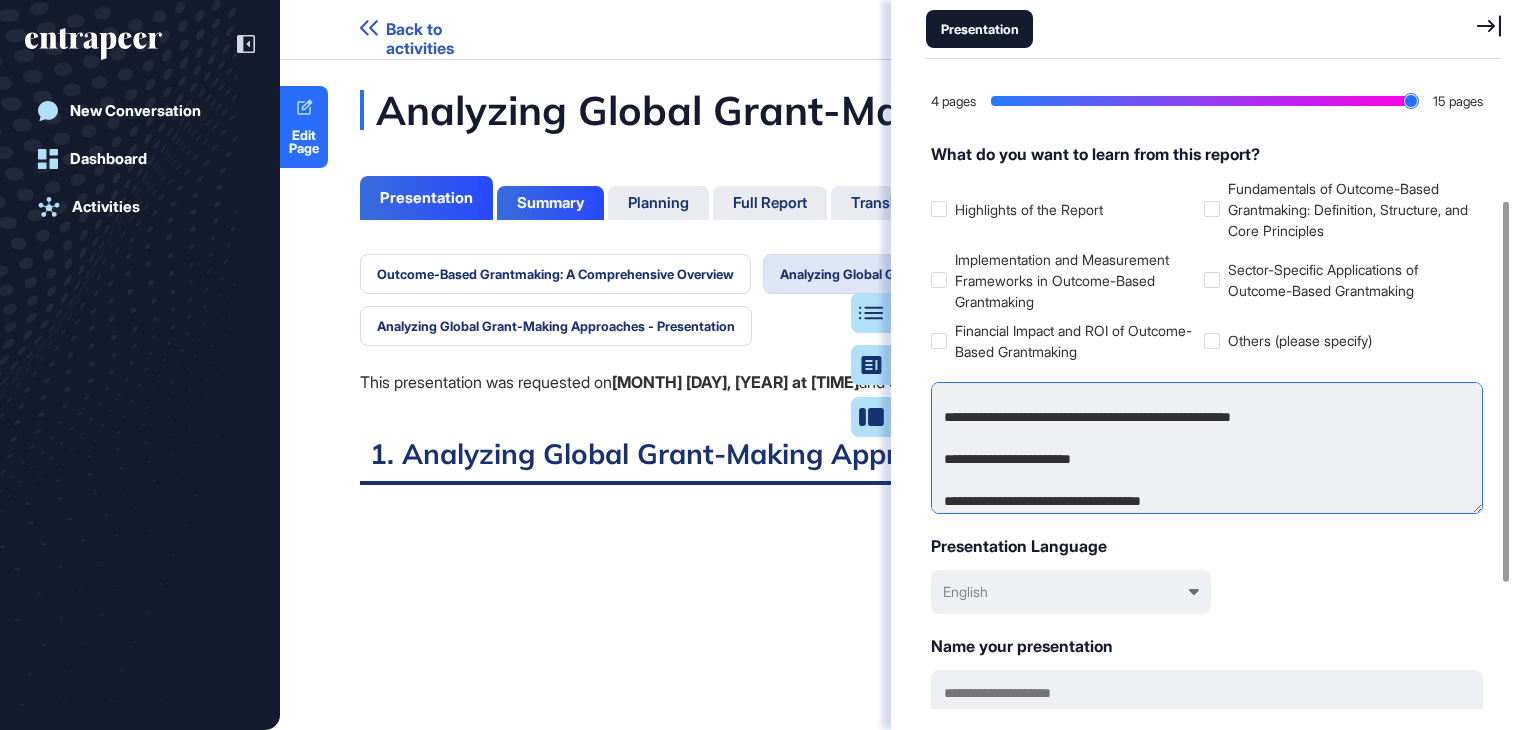 scroll, scrollTop: 0, scrollLeft: 0, axis: both 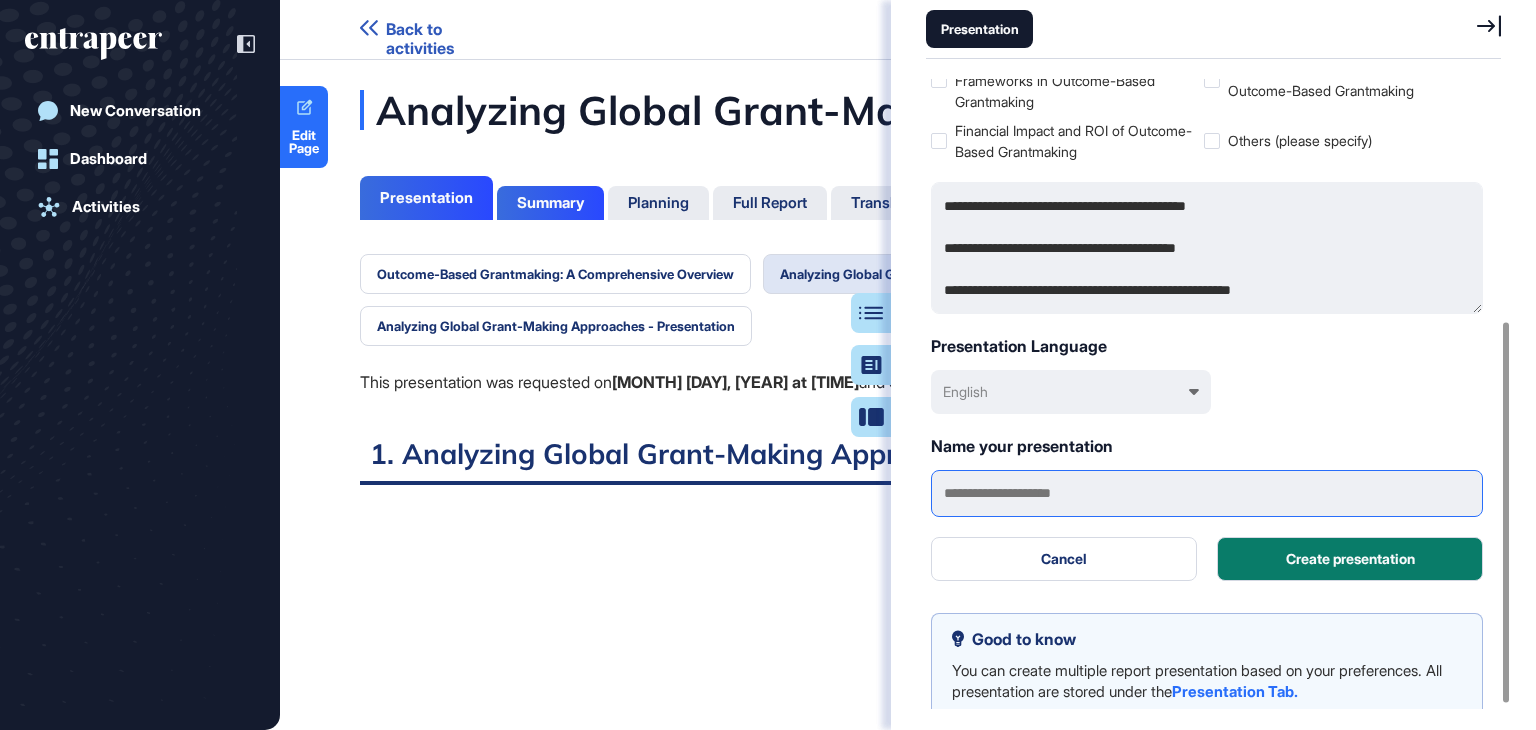 type on "**********" 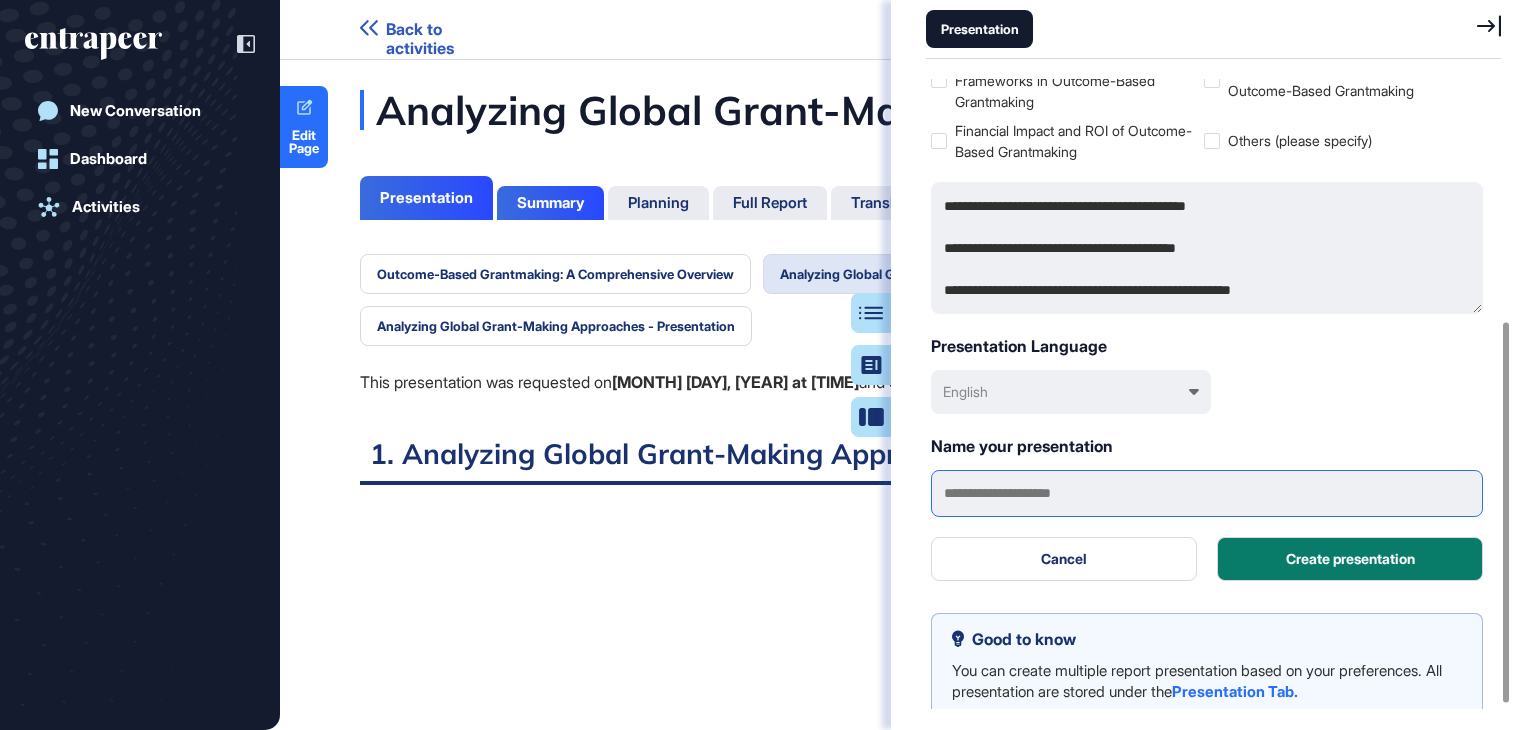paste on "**********" 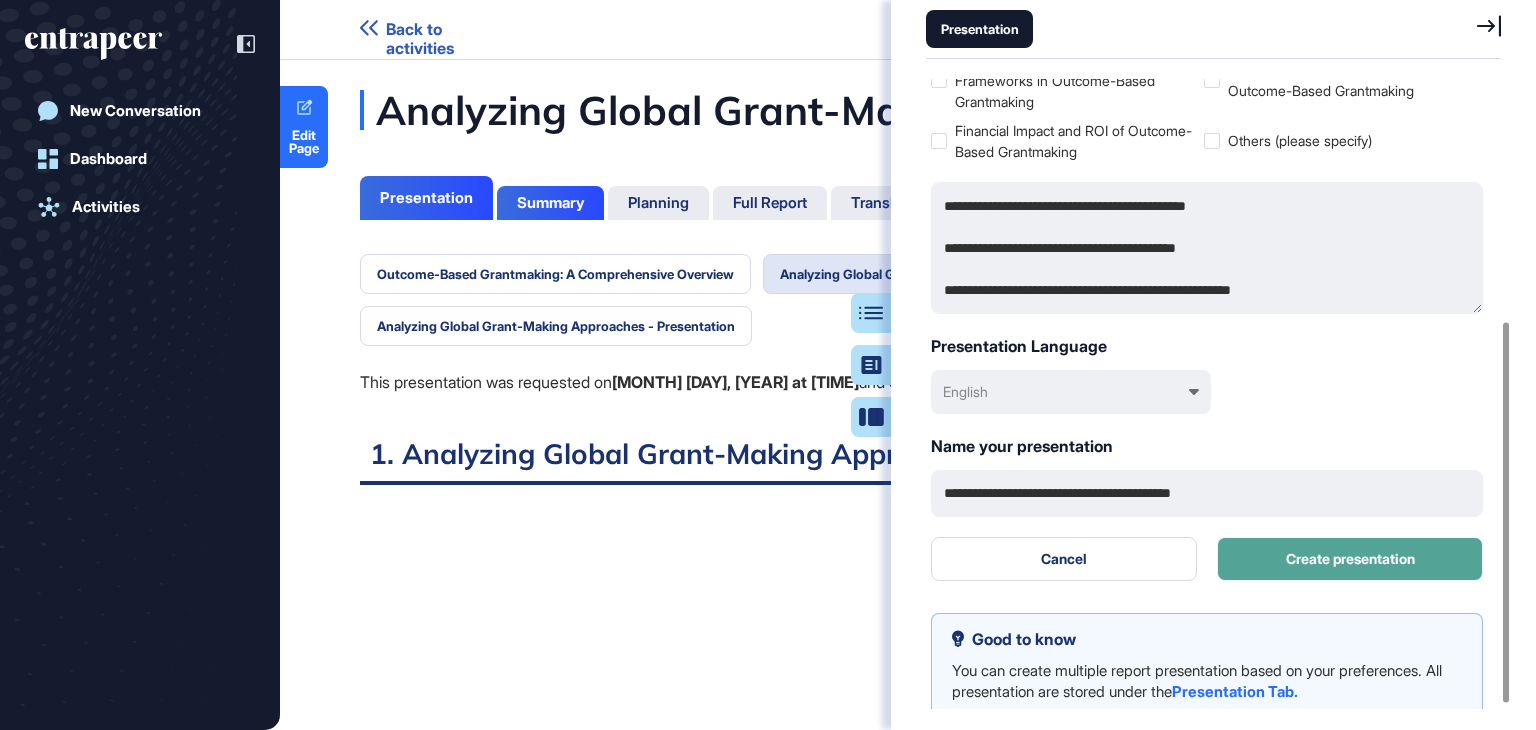 type on "**********" 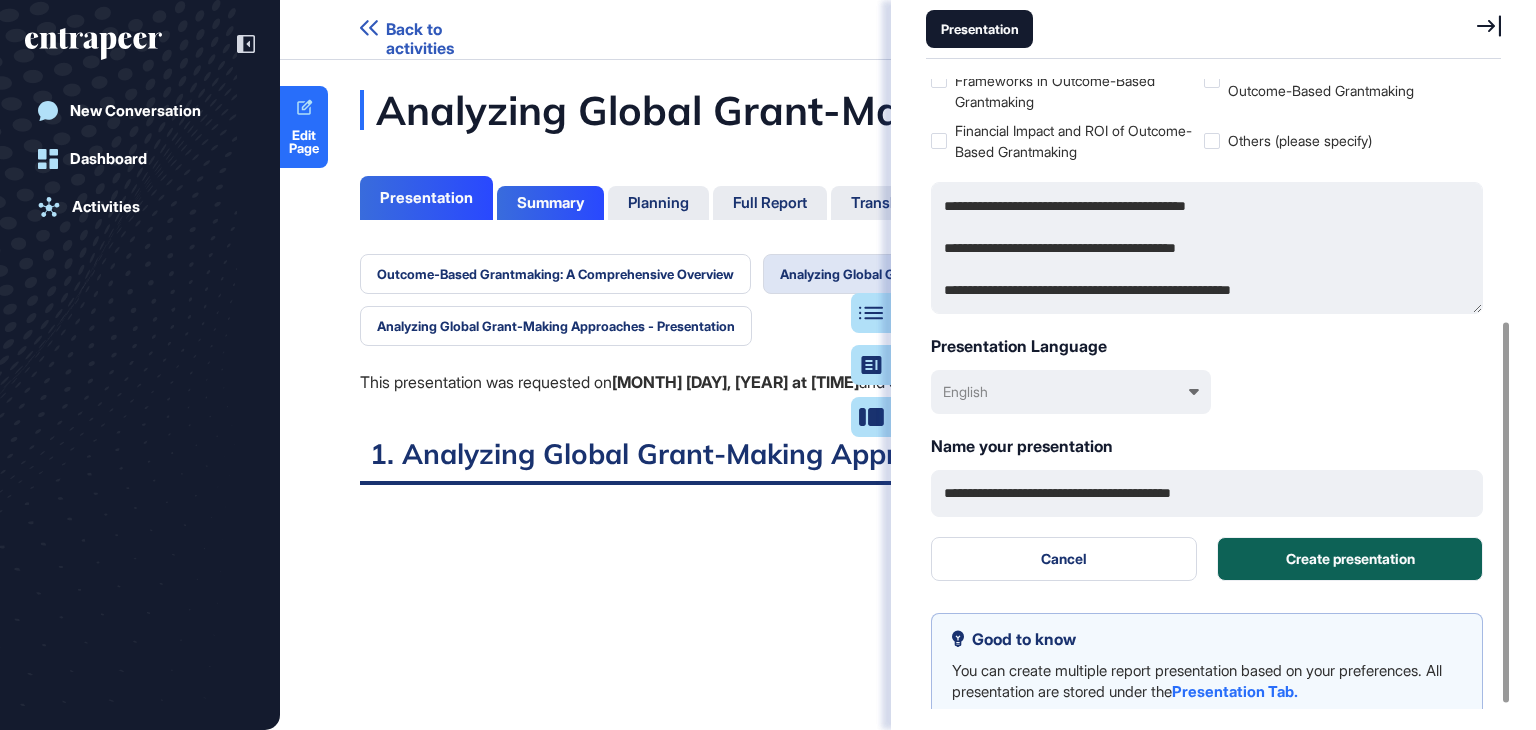 click on "Create presentation" at bounding box center [1350, 559] 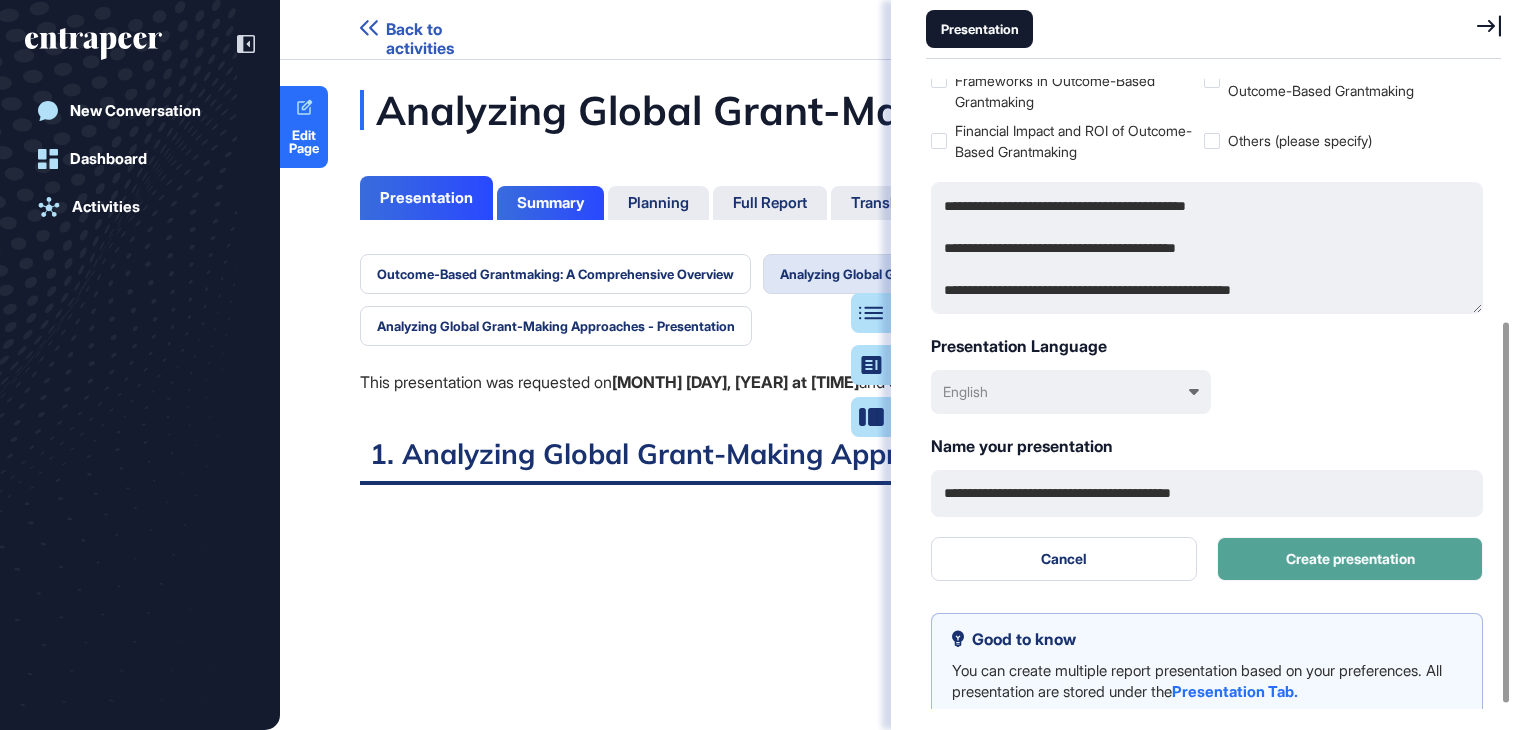scroll, scrollTop: 0, scrollLeft: 0, axis: both 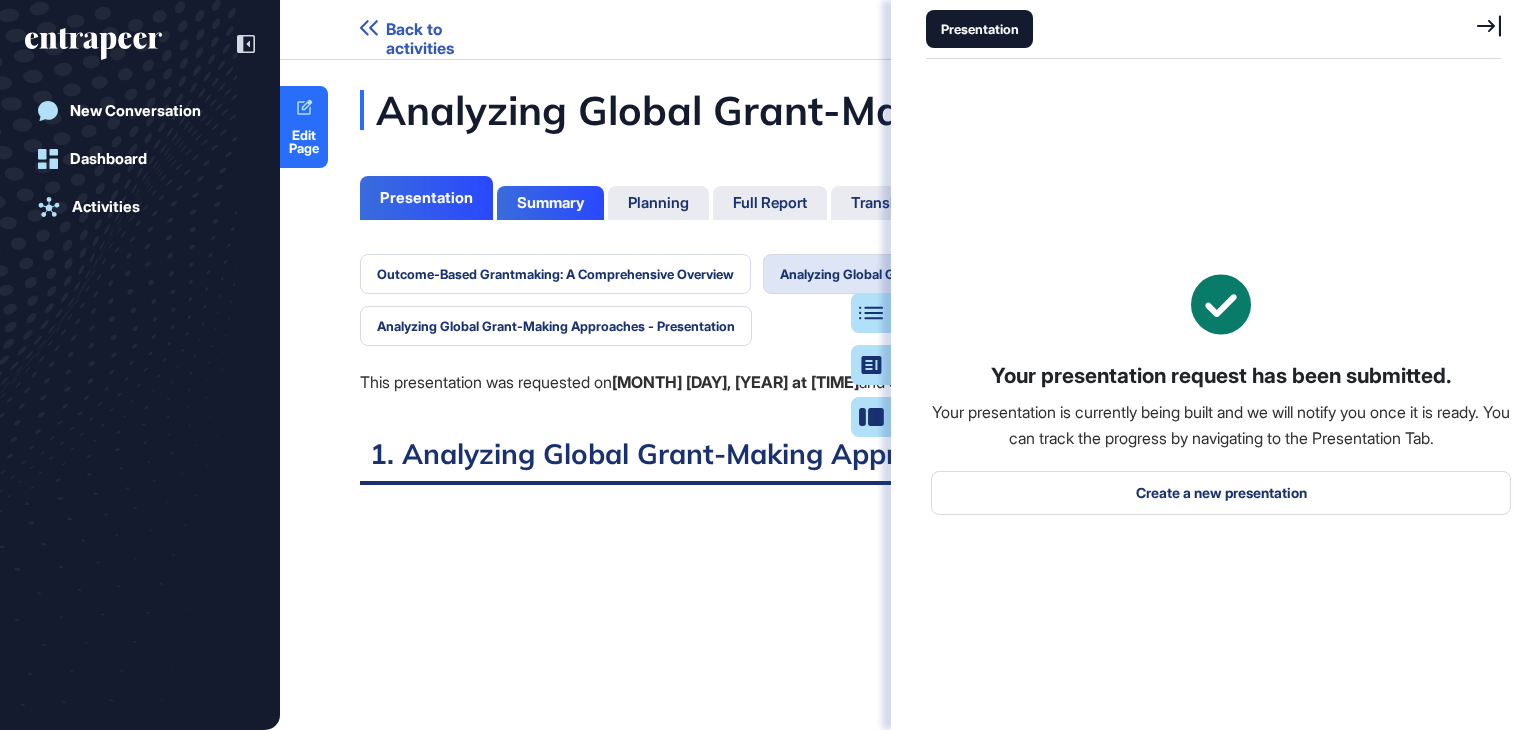click 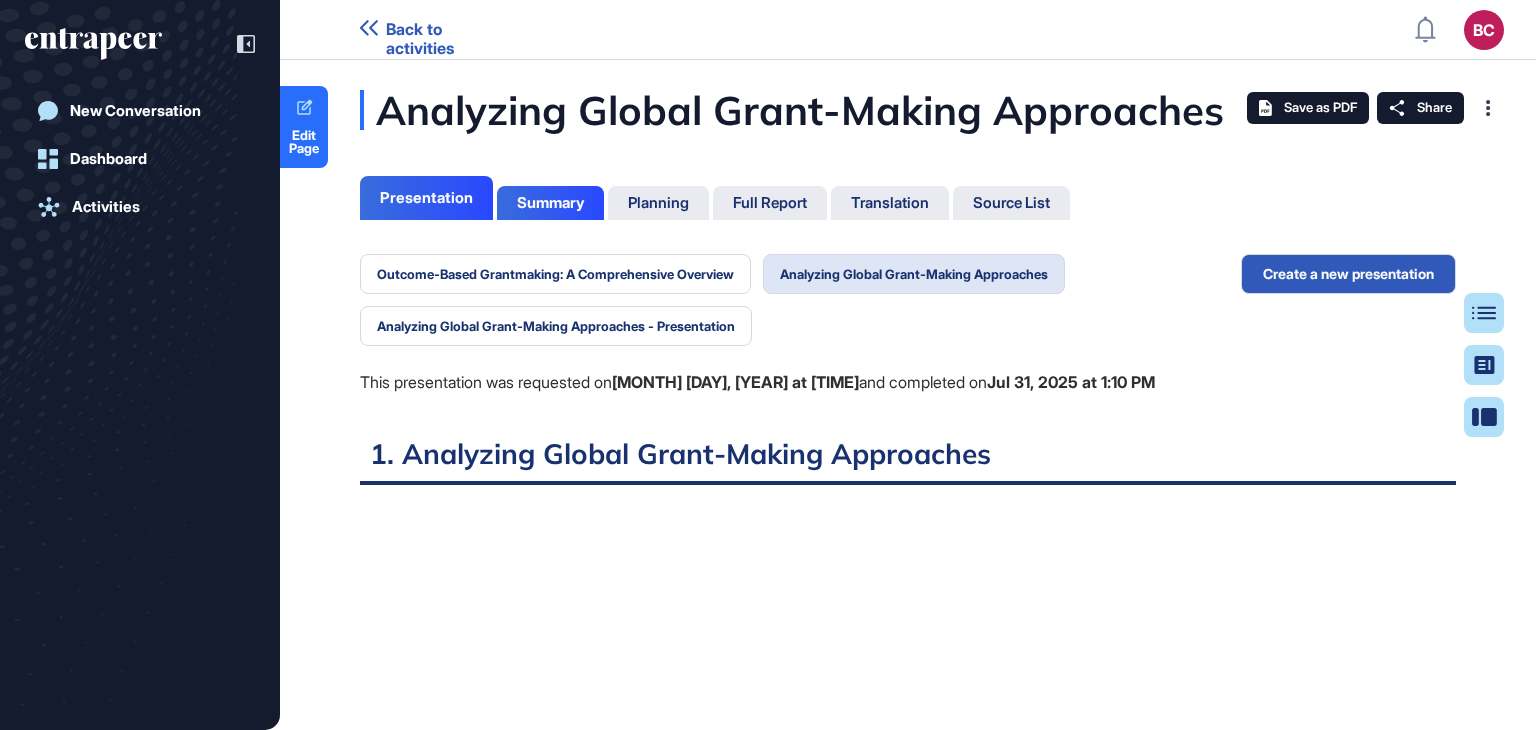scroll 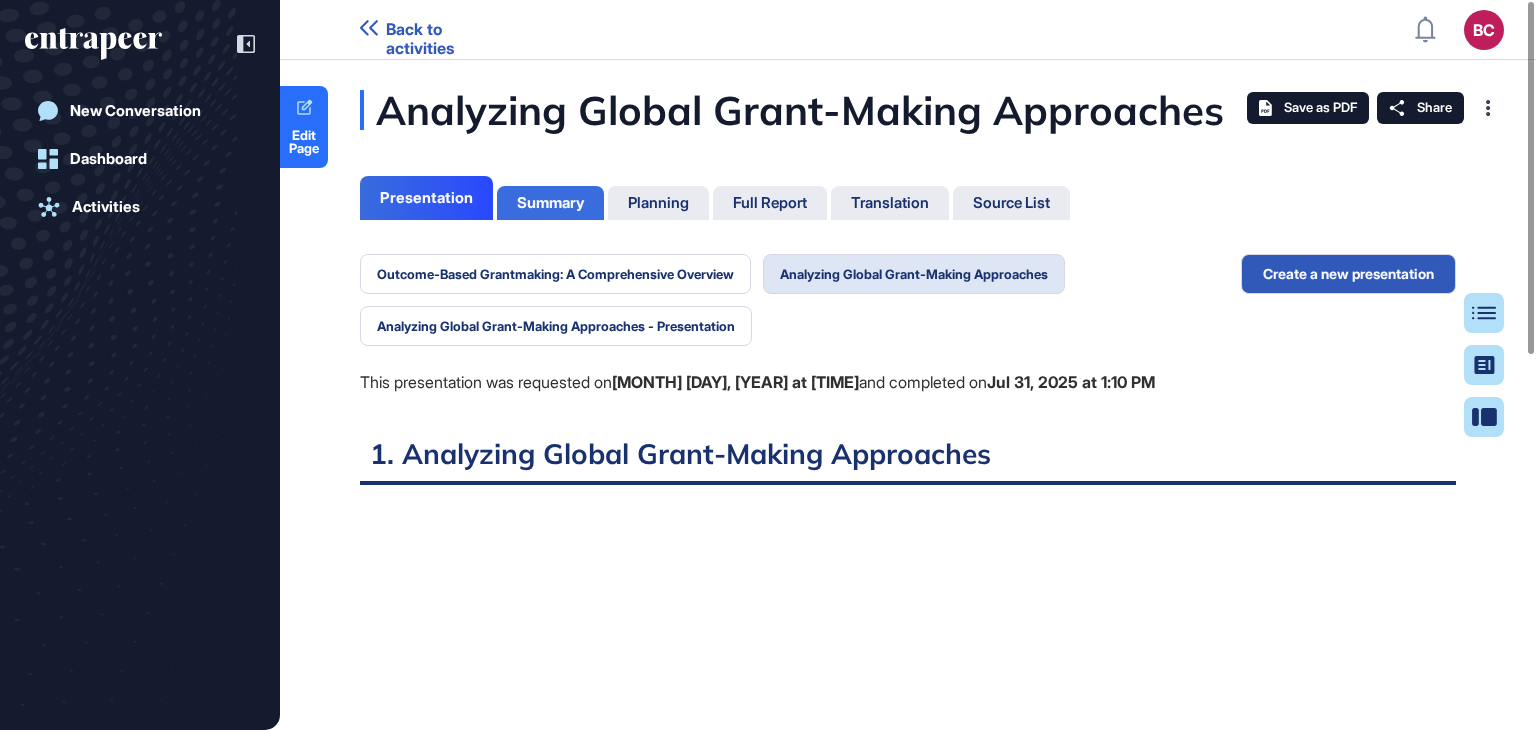 click on "Summary" at bounding box center [550, 203] 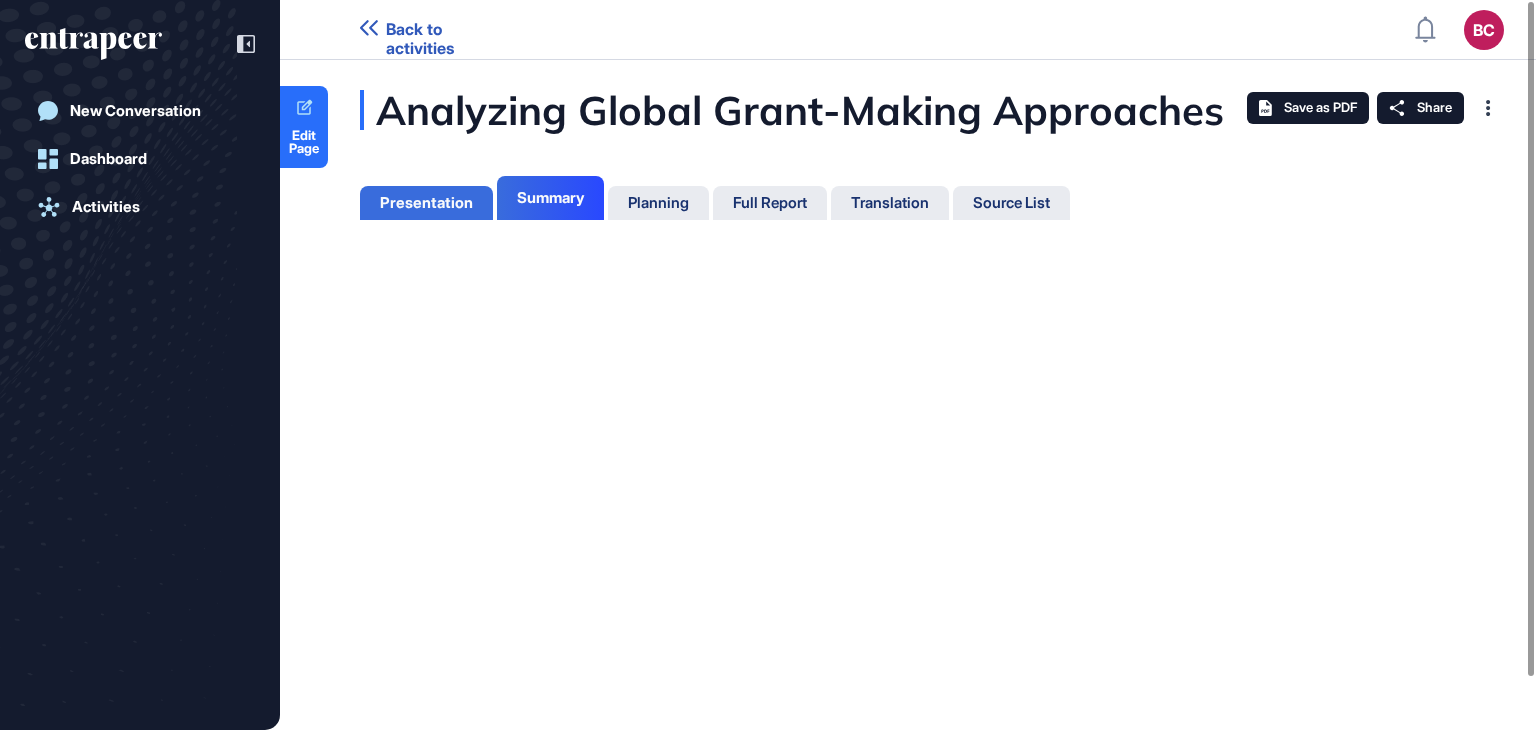 scroll, scrollTop: 629, scrollLeft: 5, axis: both 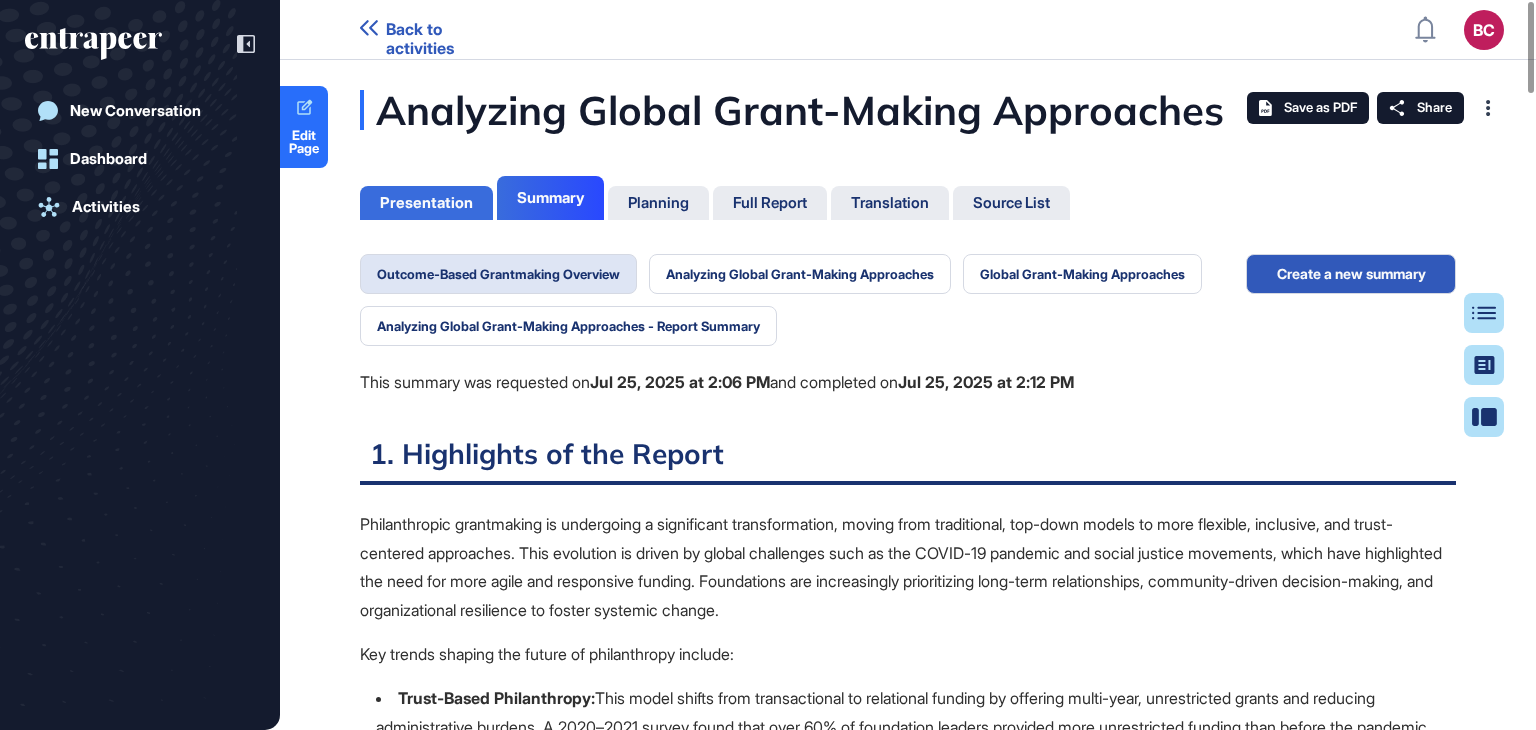 click on "Presentation" at bounding box center (426, 203) 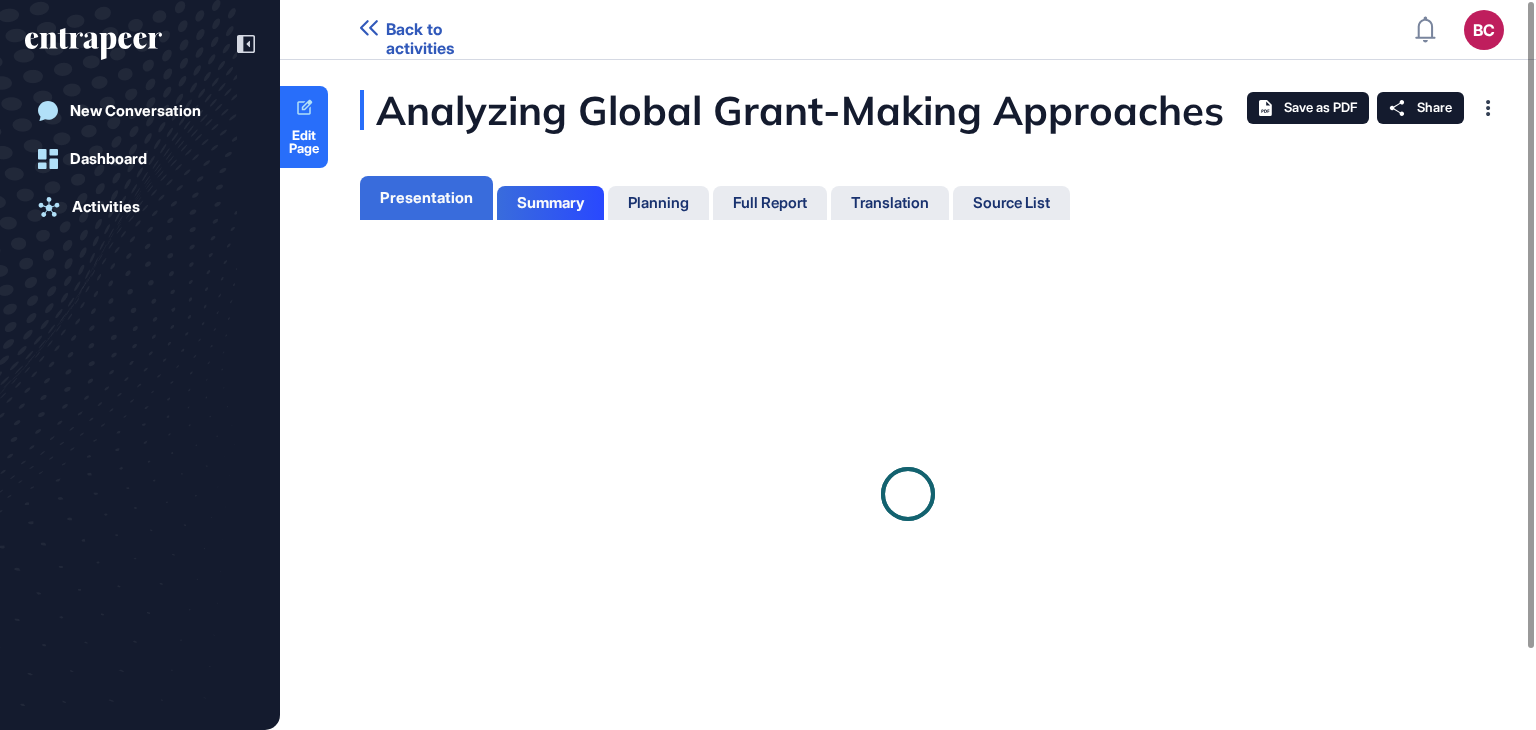 scroll, scrollTop: 629, scrollLeft: 5, axis: both 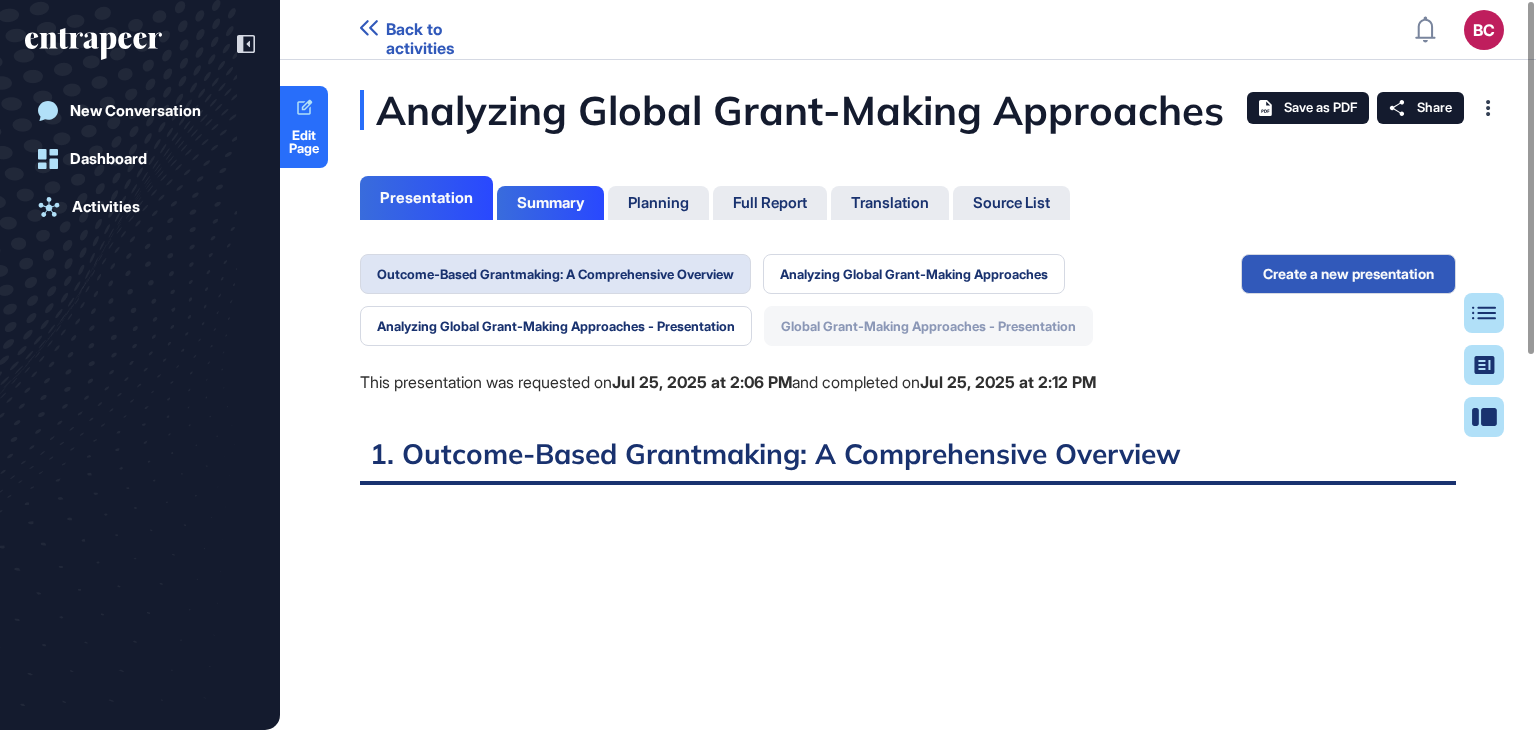 click on "Global Grant-Making Approaches - Presentation" at bounding box center [928, 326] 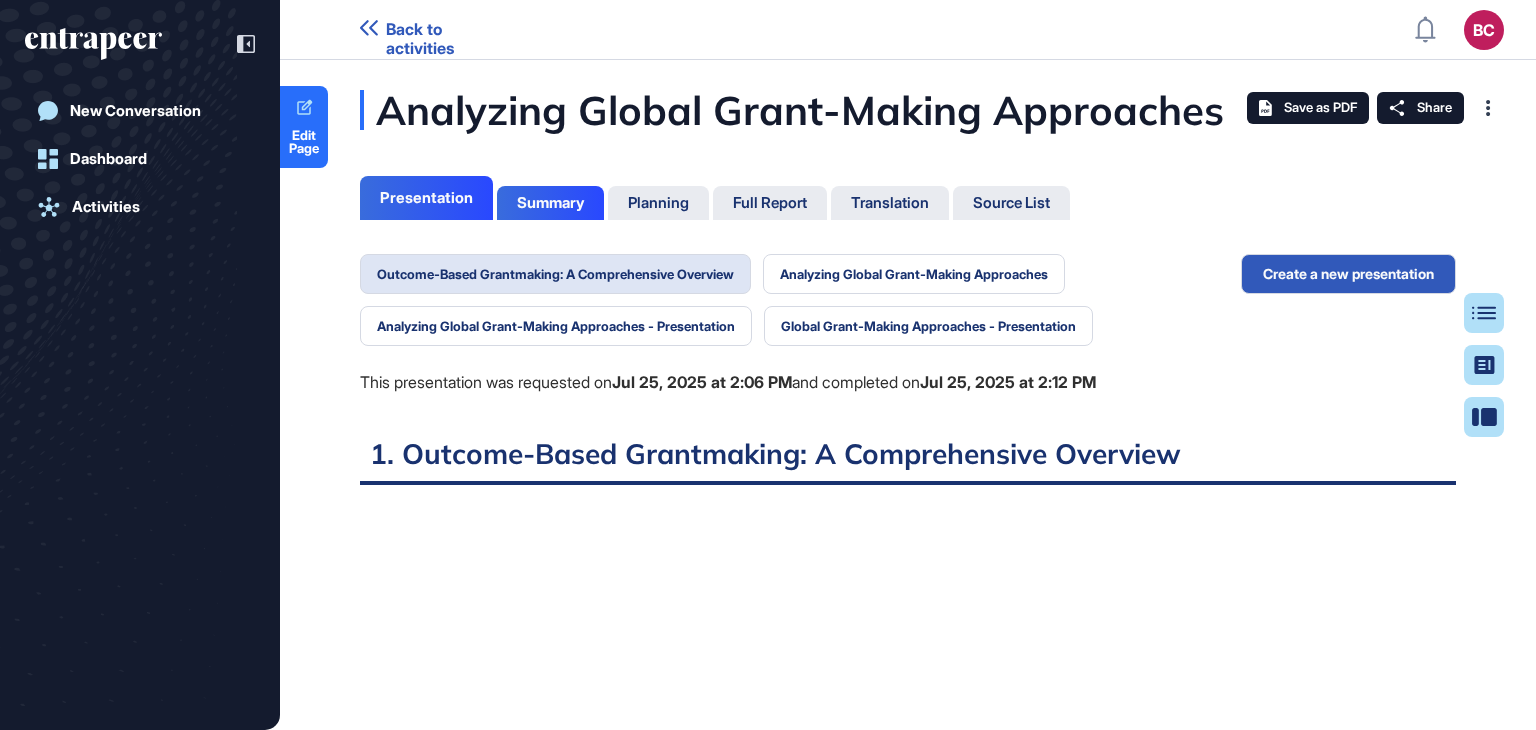 scroll, scrollTop: 0, scrollLeft: 0, axis: both 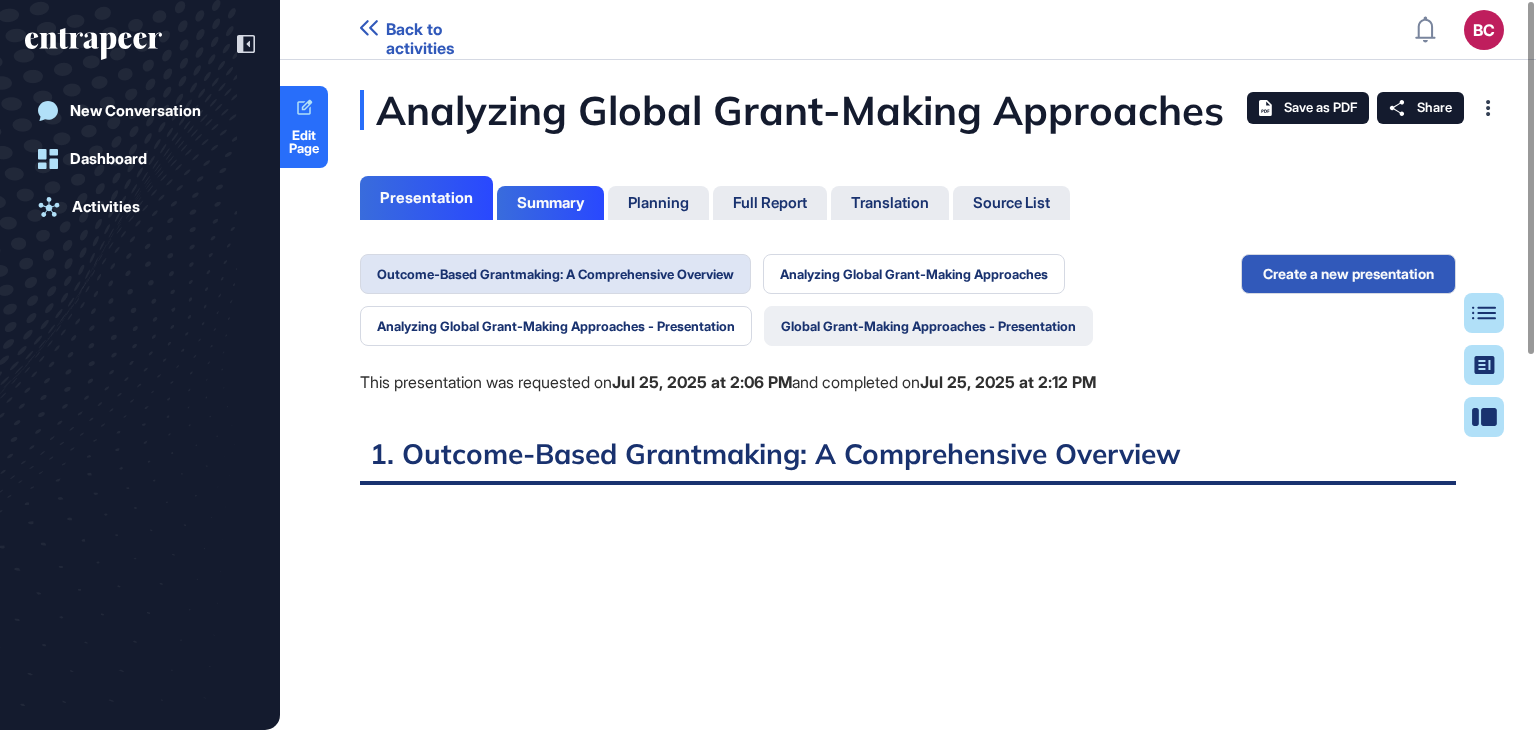 click on "Global Grant-Making Approaches - Presentation" at bounding box center [928, 326] 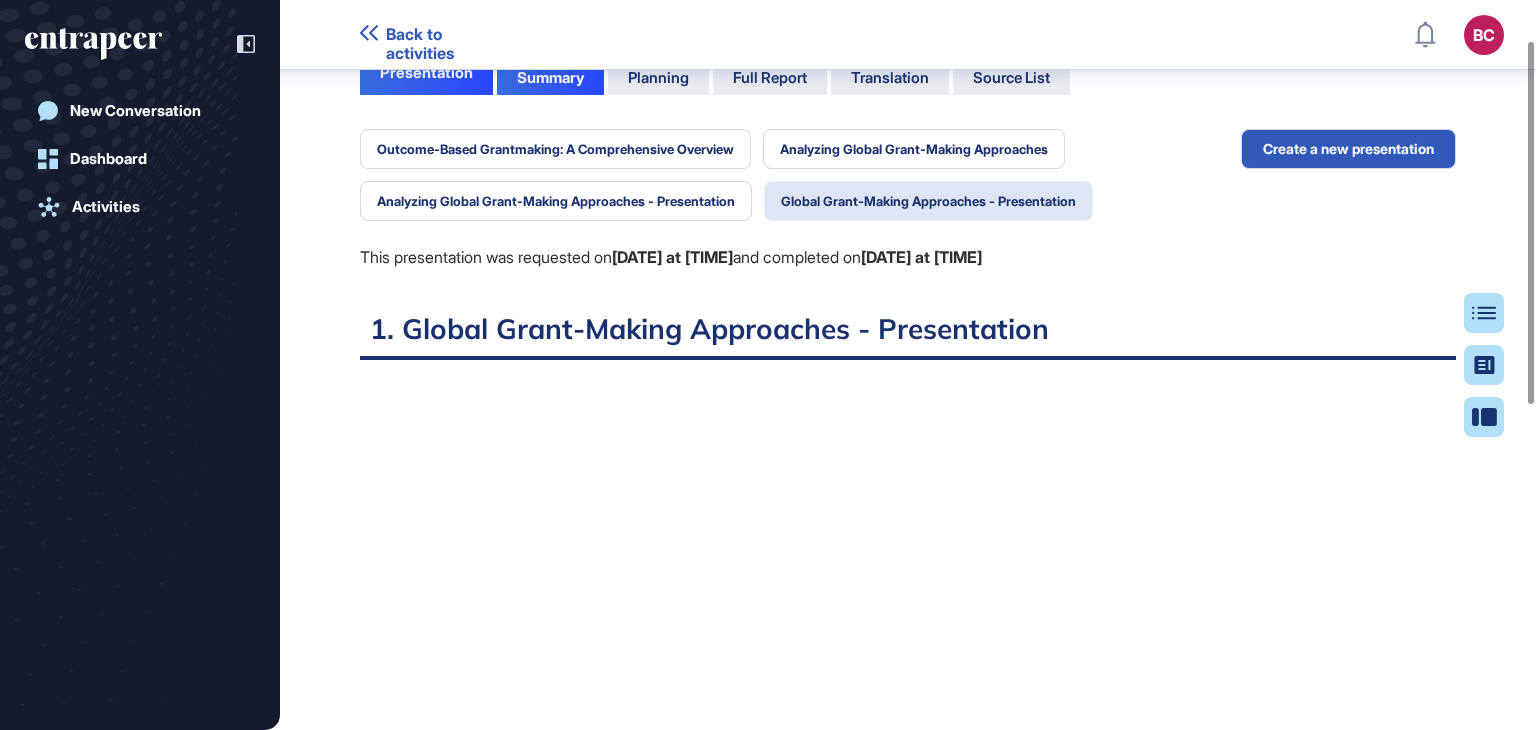 scroll, scrollTop: 0, scrollLeft: 0, axis: both 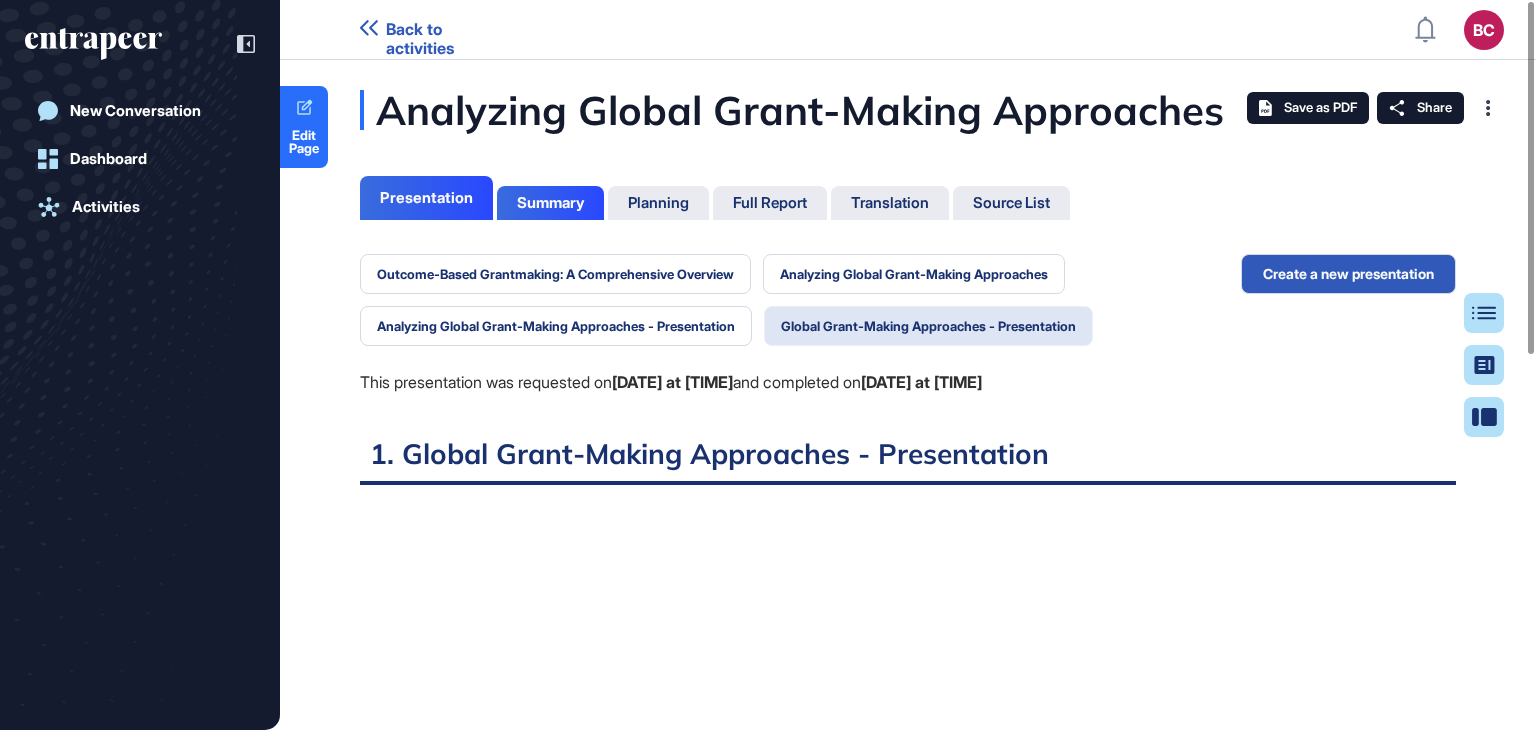 type 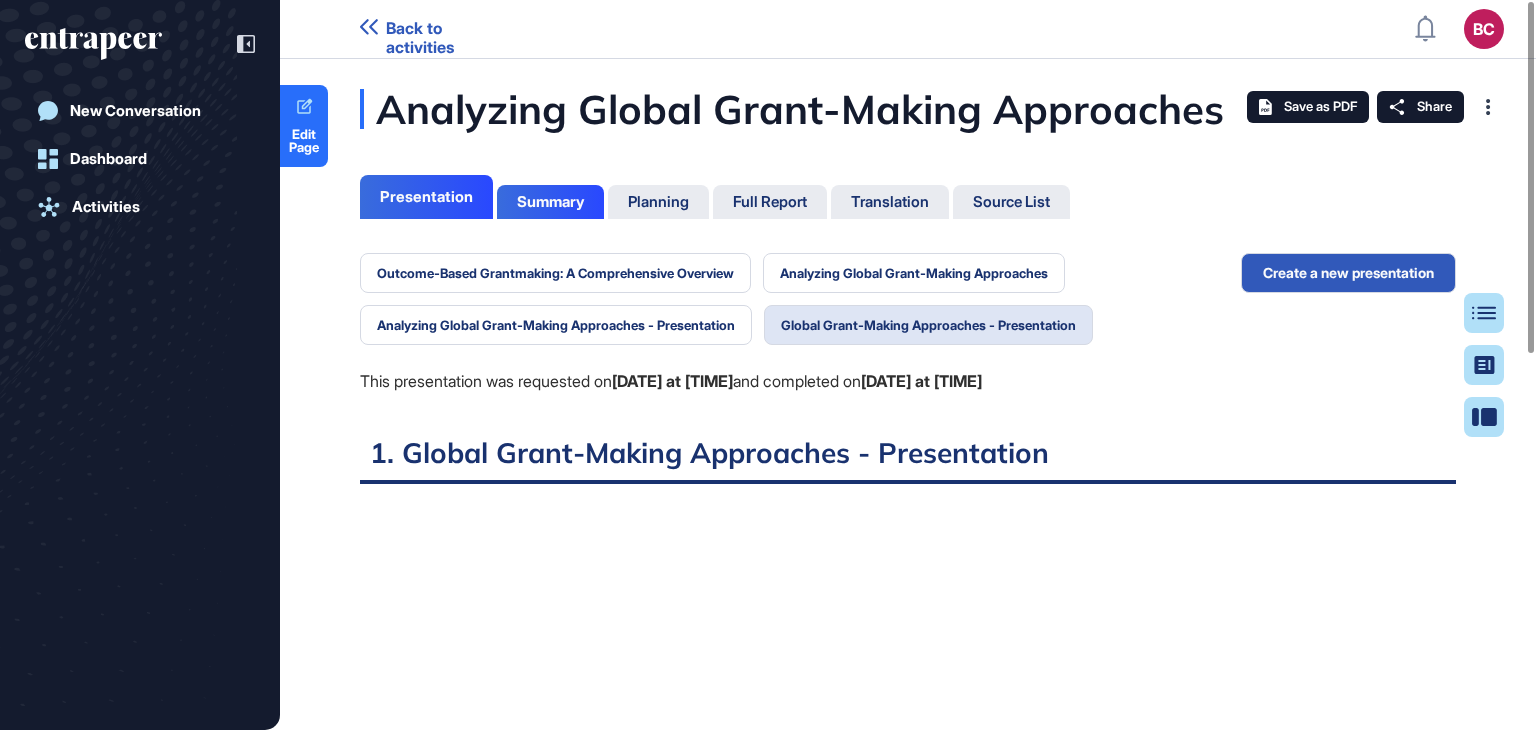 scroll, scrollTop: 0, scrollLeft: 0, axis: both 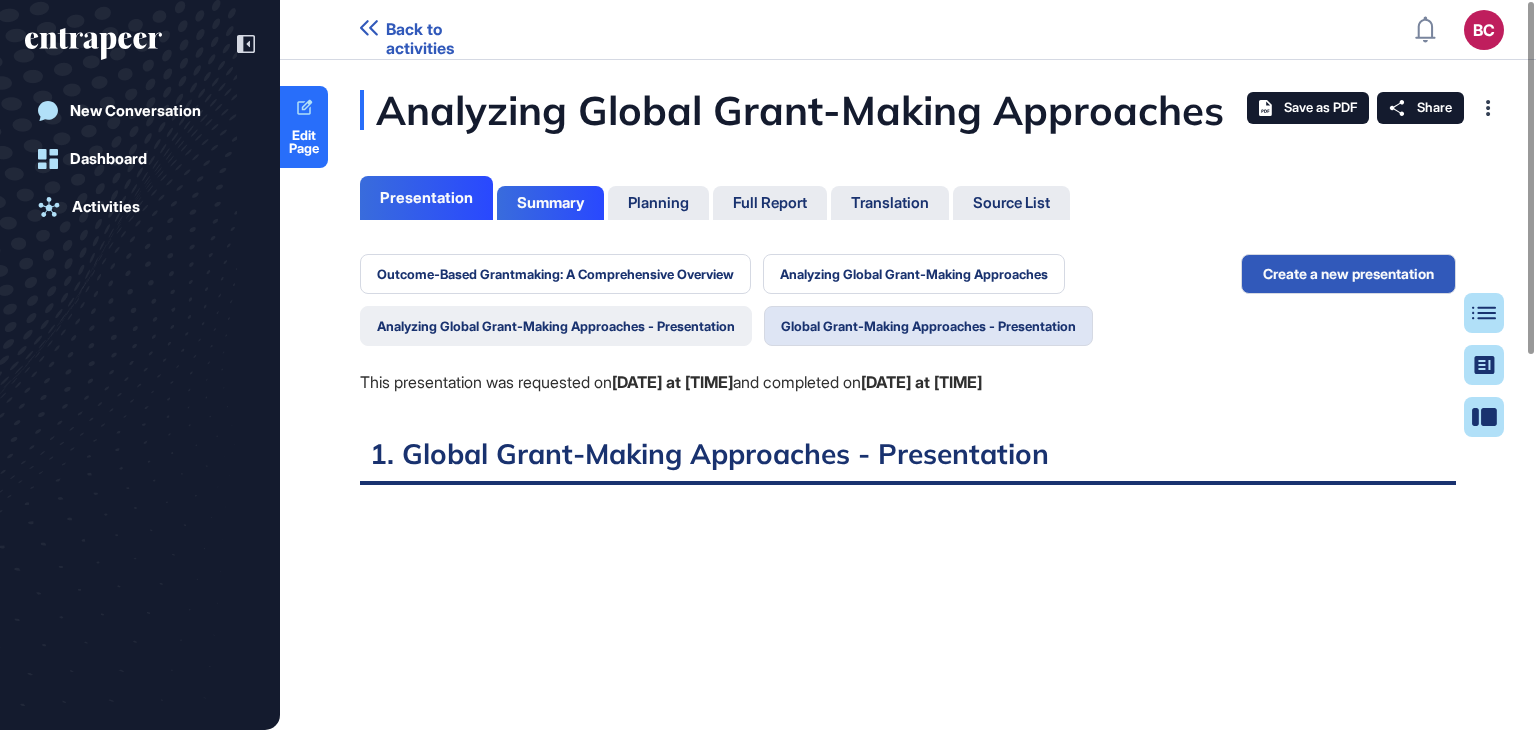 click on "Analyzing Global Grant-Making Approaches - Presentation" at bounding box center (556, 326) 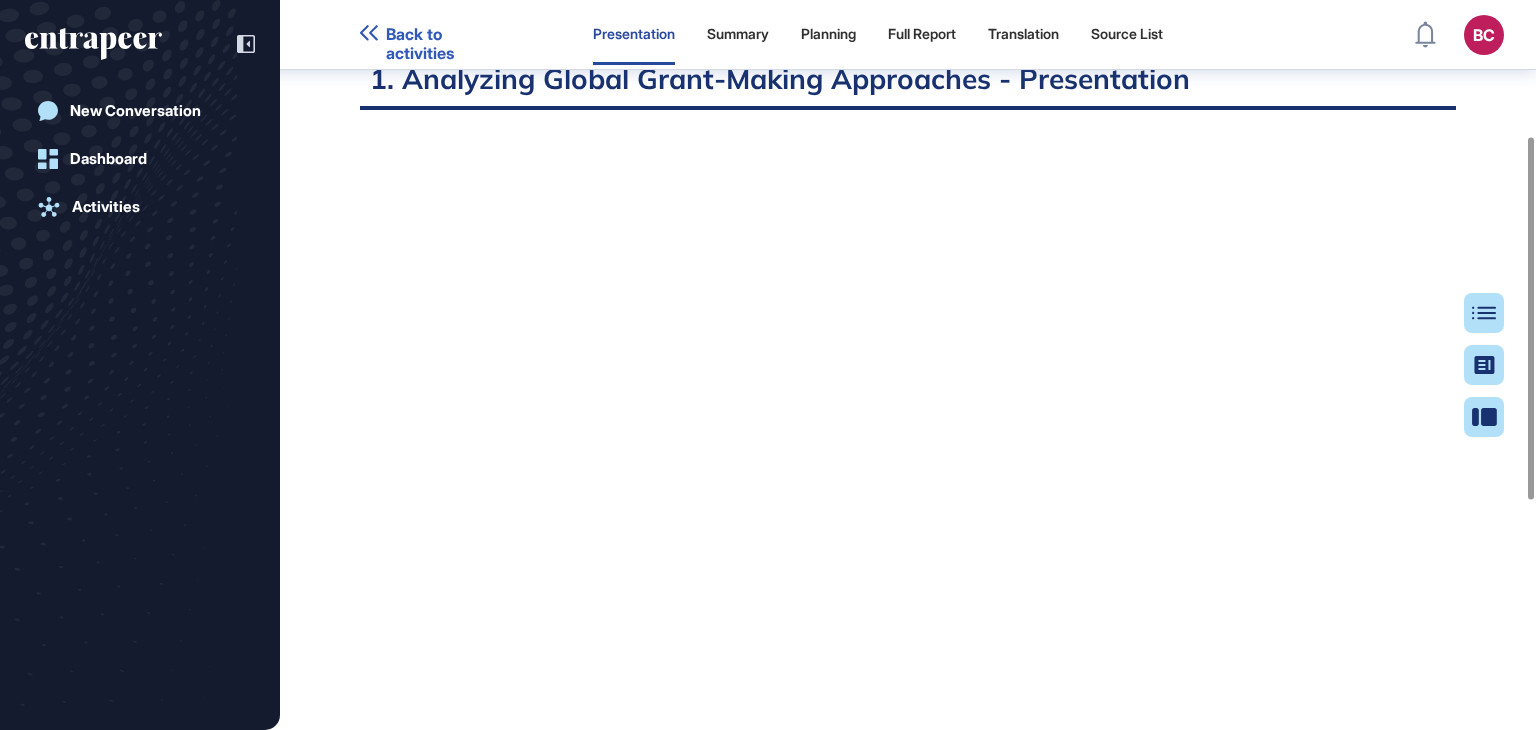 scroll, scrollTop: 0, scrollLeft: 0, axis: both 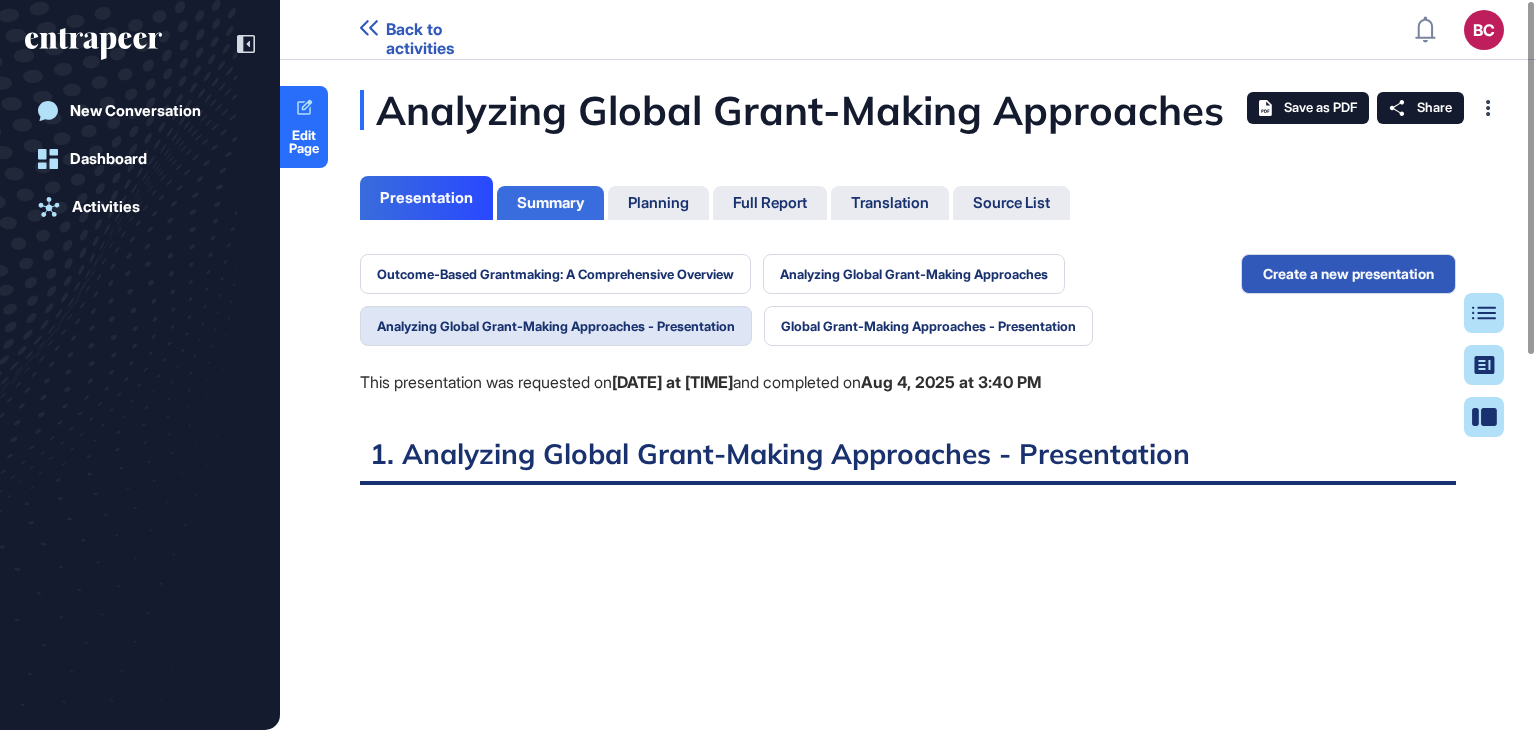 click on "Summary" at bounding box center (550, 203) 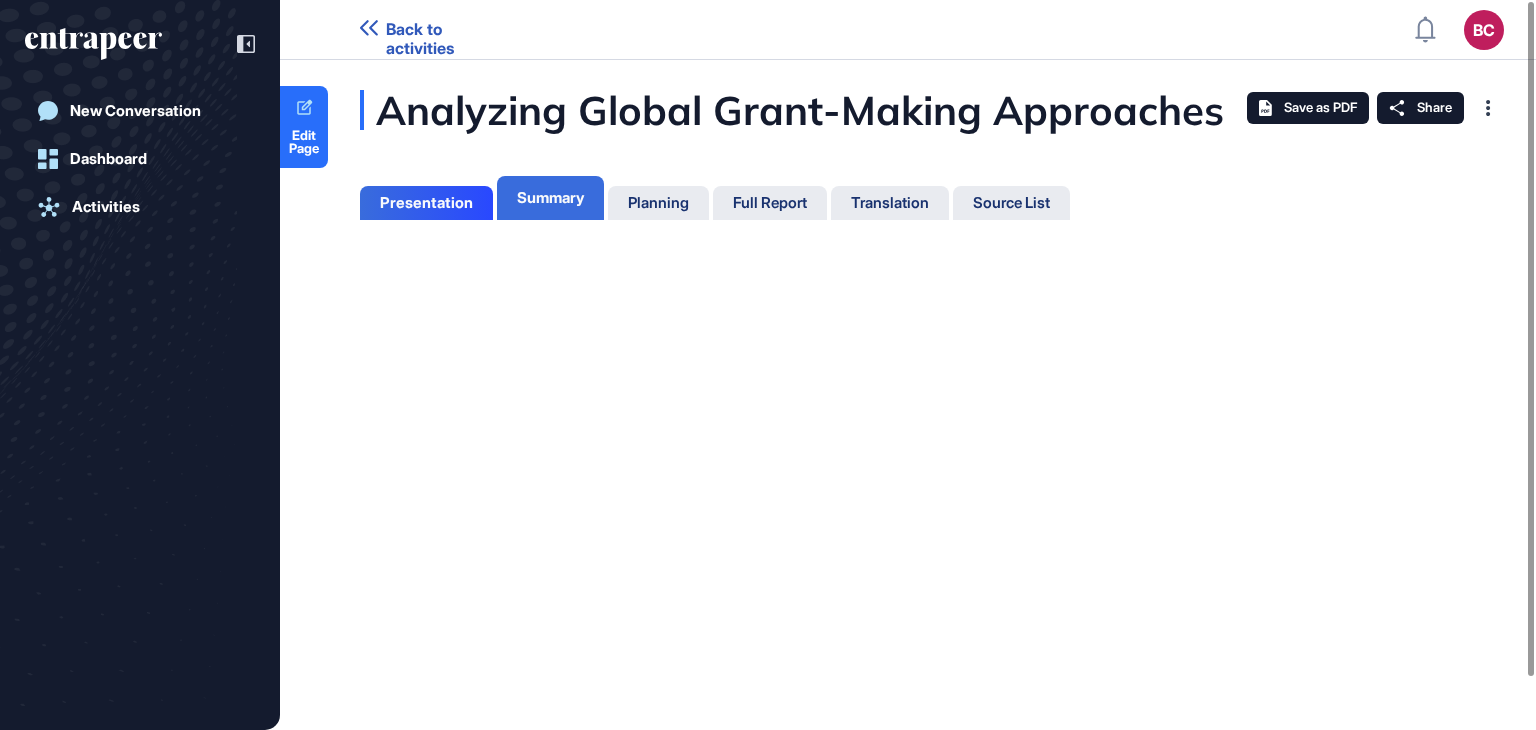 scroll, scrollTop: 629, scrollLeft: 5, axis: both 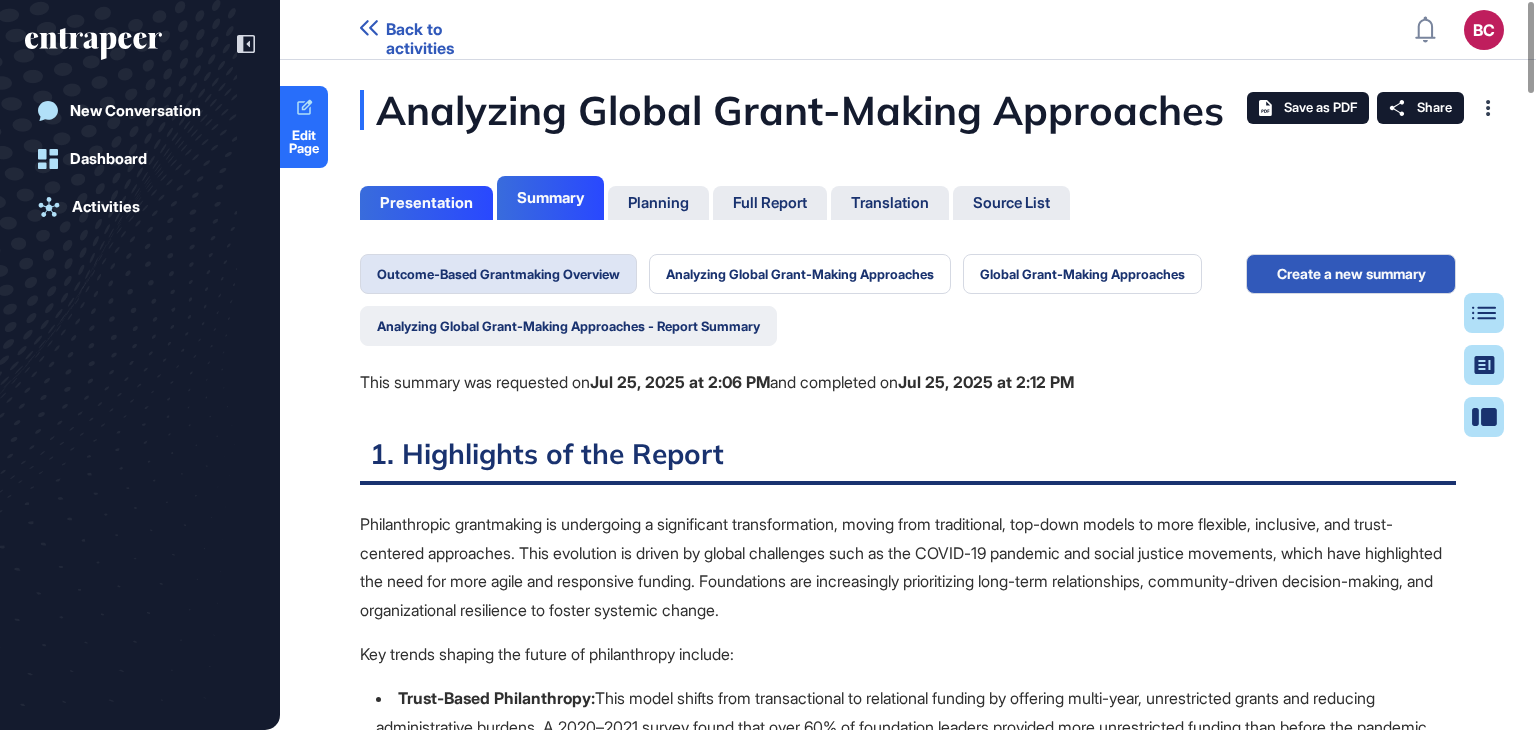 click on "Analyzing Global Grant-Making Approaches - Report Summary" at bounding box center [568, 326] 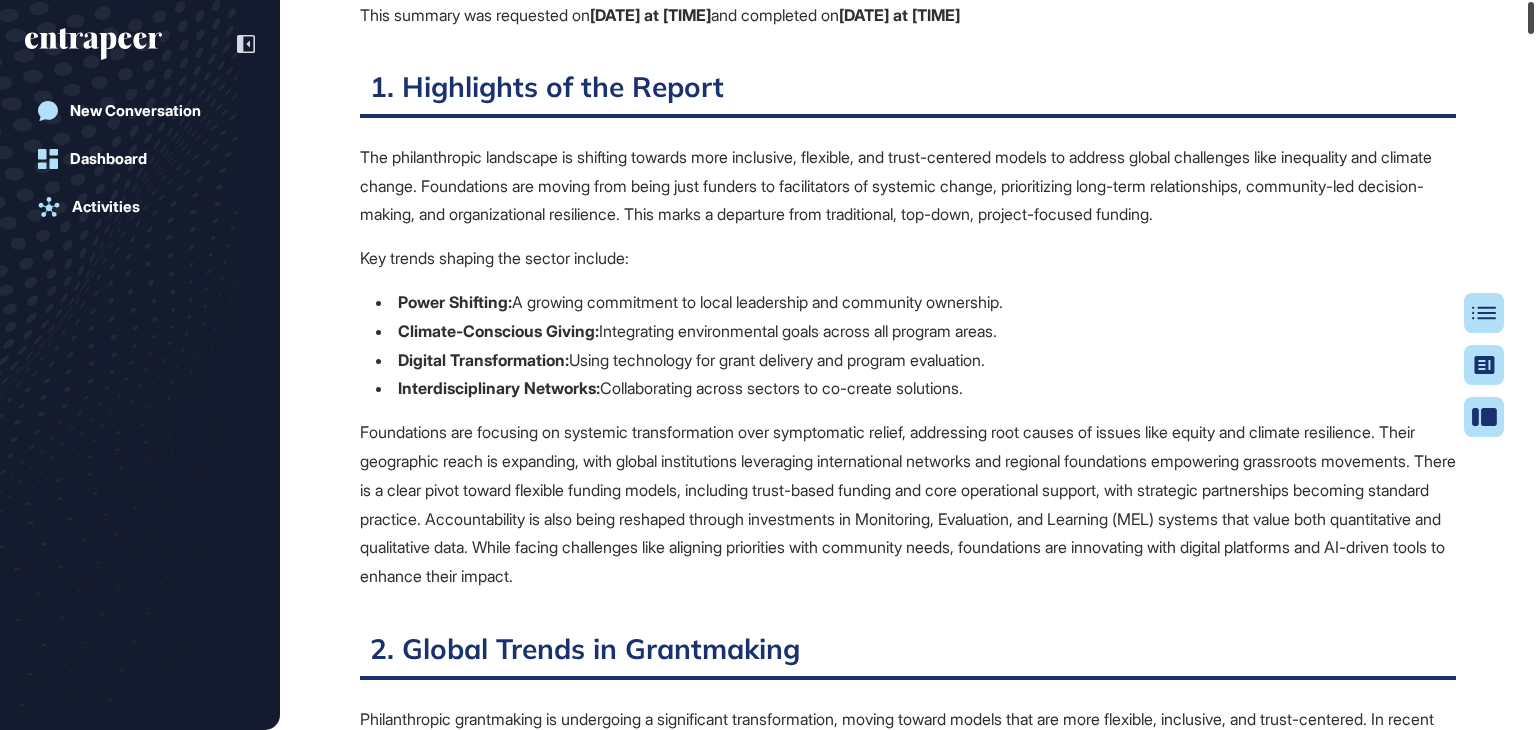 scroll, scrollTop: 0, scrollLeft: 0, axis: both 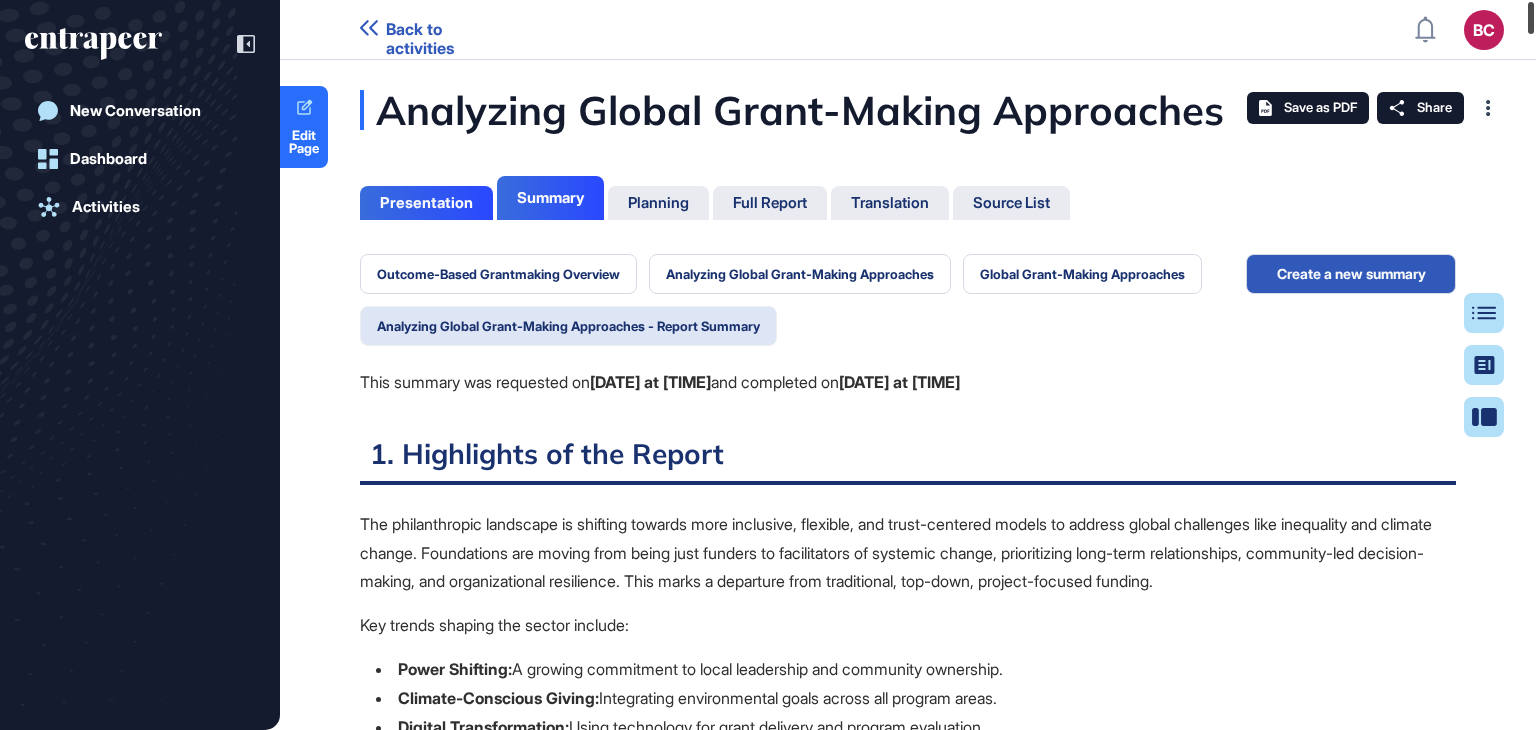 click at bounding box center (1531, 18) 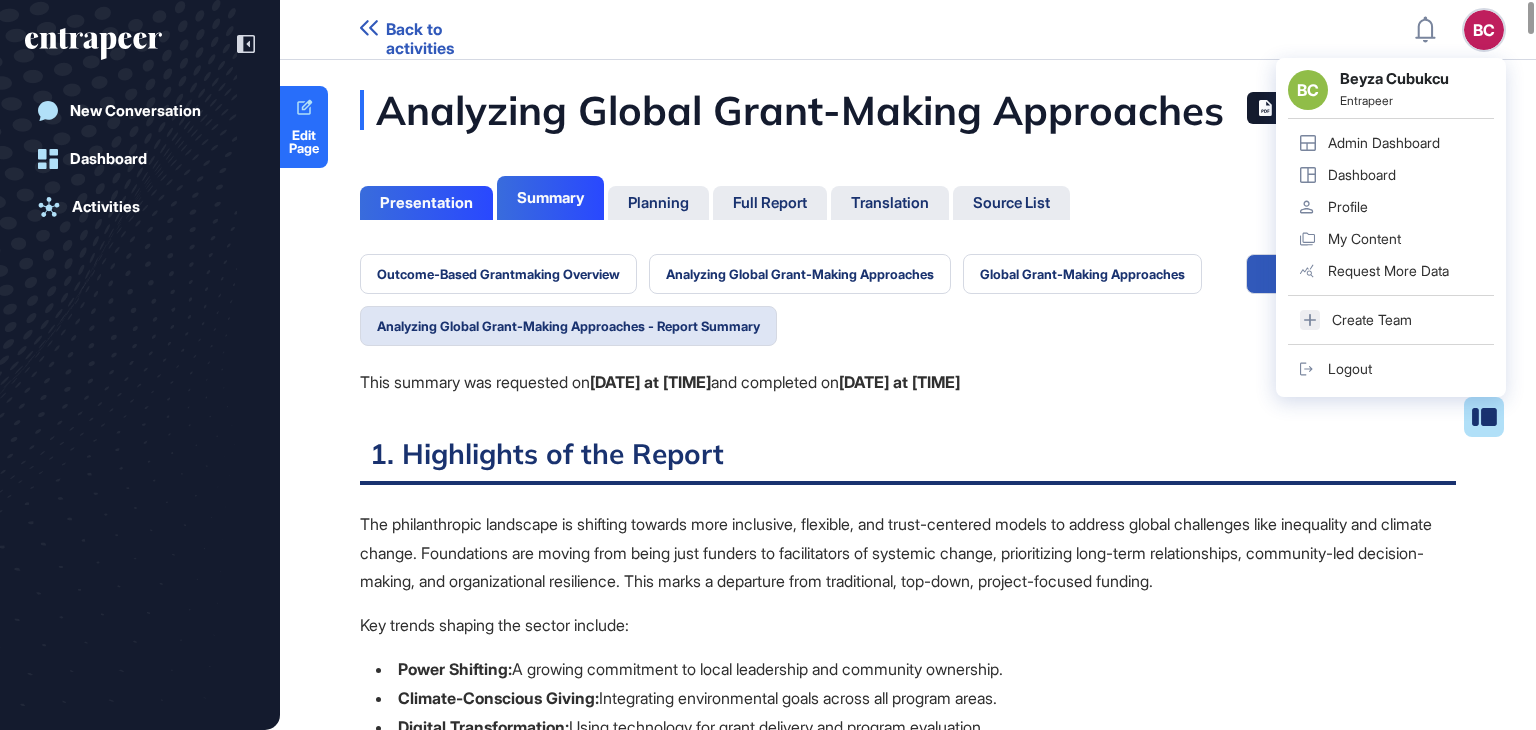 click on "This summary was requested on  [DATE] at [TIME]  and completed on  [DATE] at [TIME]" at bounding box center (803, 383) 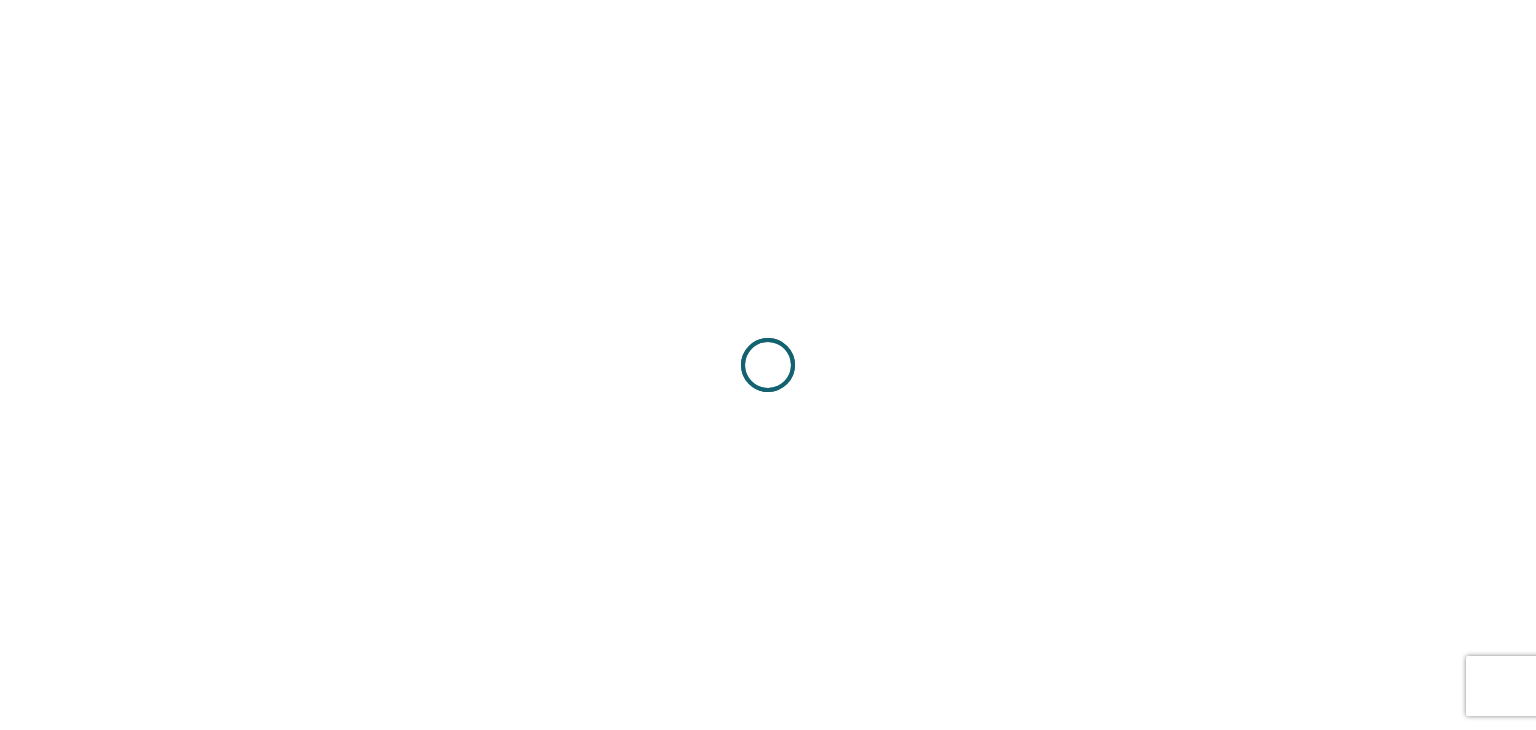 scroll, scrollTop: 0, scrollLeft: 0, axis: both 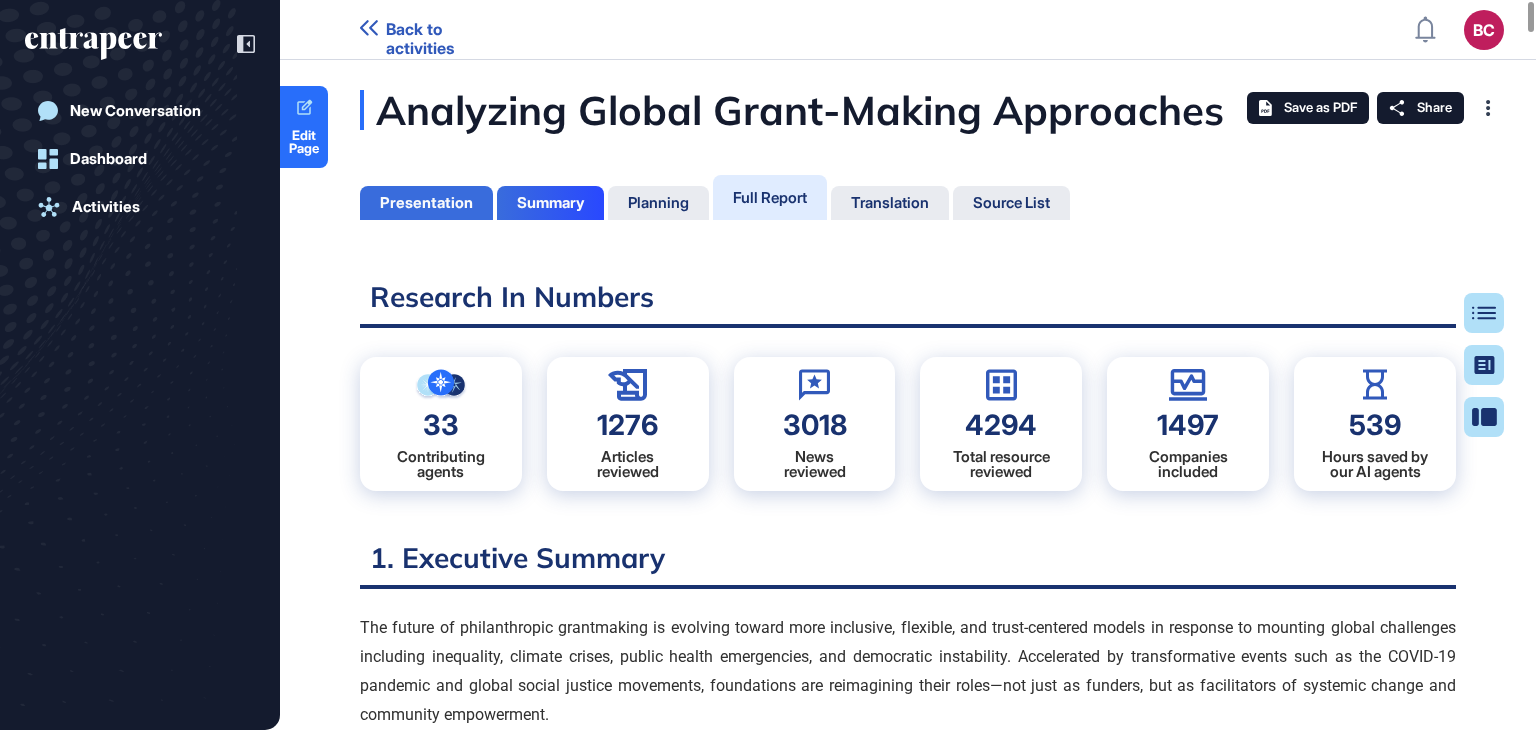 click on "Presentation" at bounding box center (426, 203) 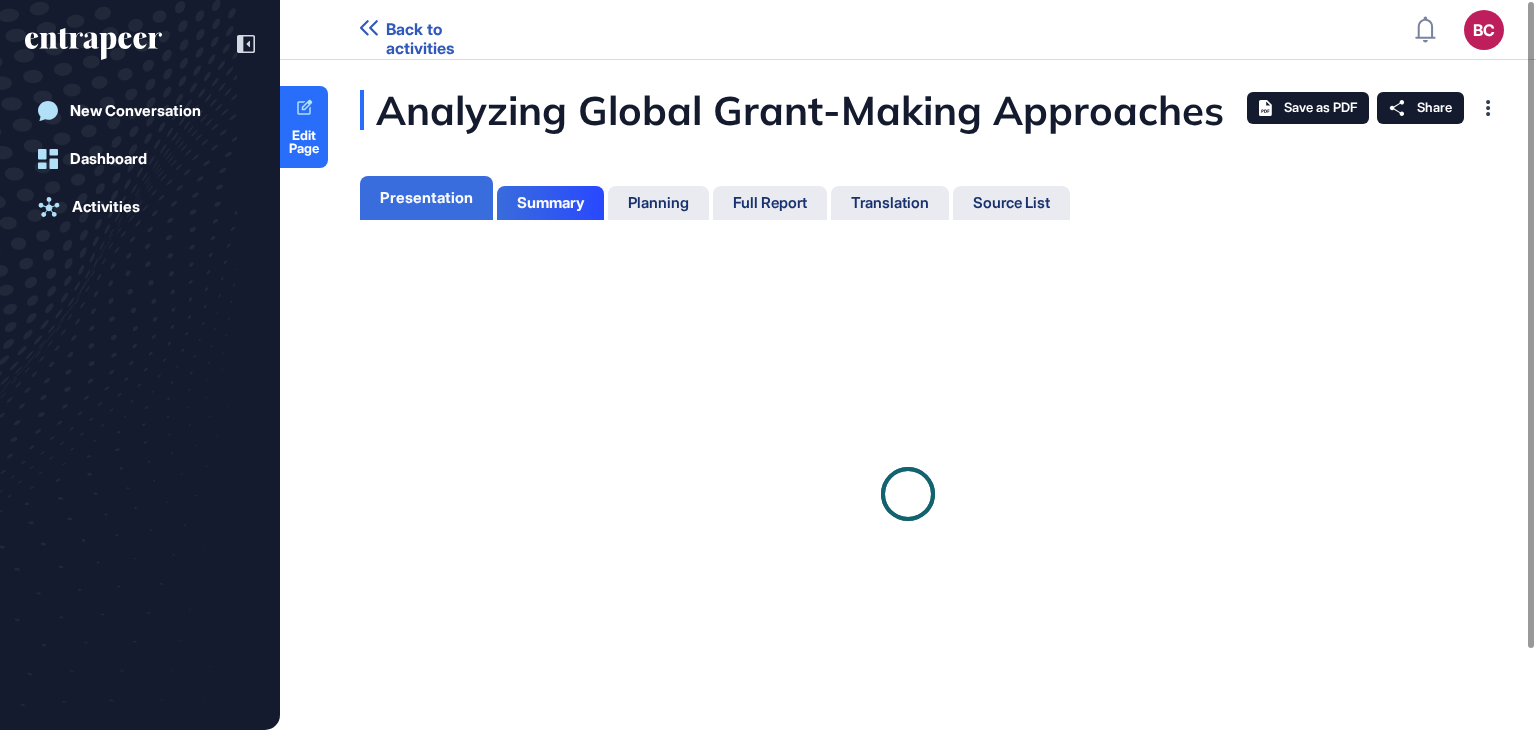 scroll, scrollTop: 9, scrollLeft: 0, axis: vertical 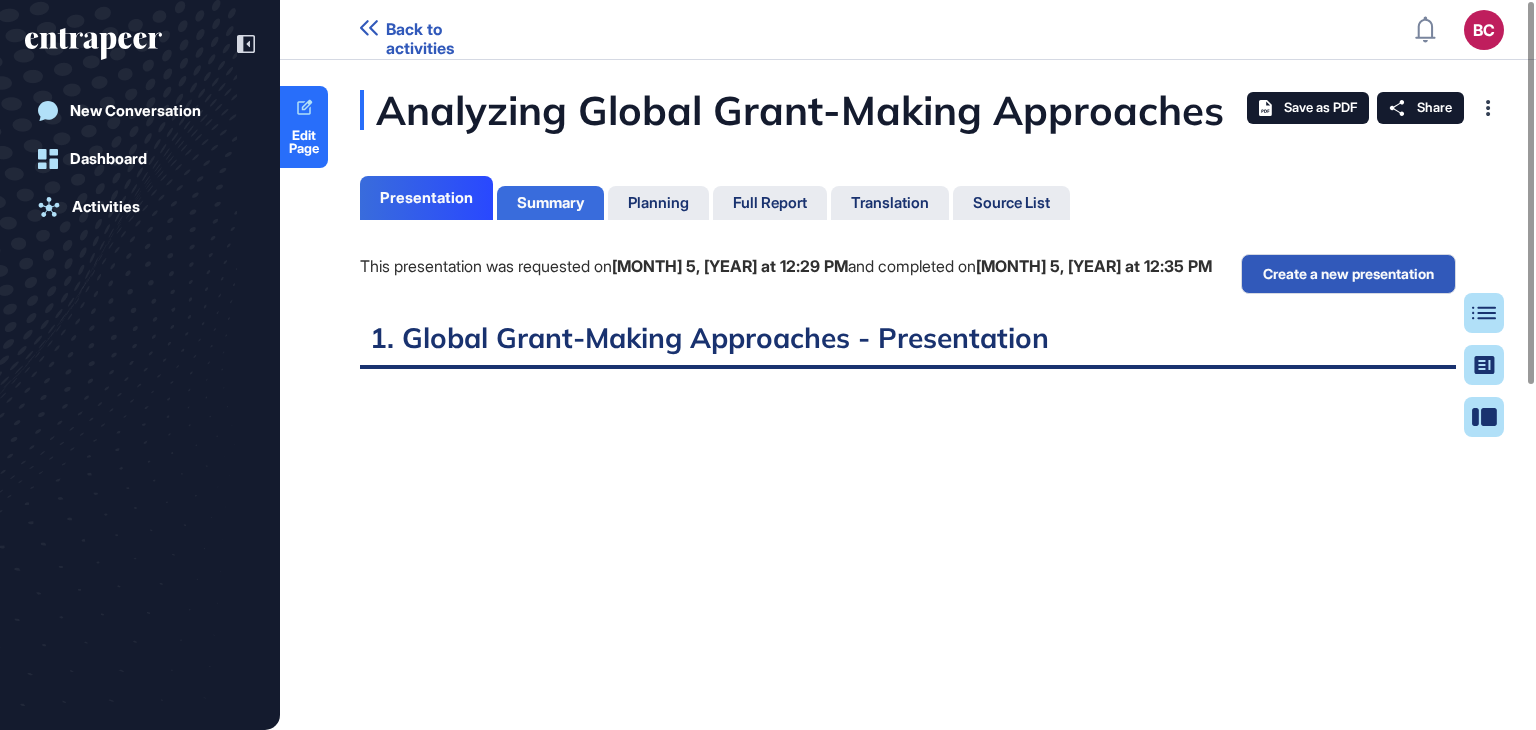 click on "Summary" at bounding box center (550, 203) 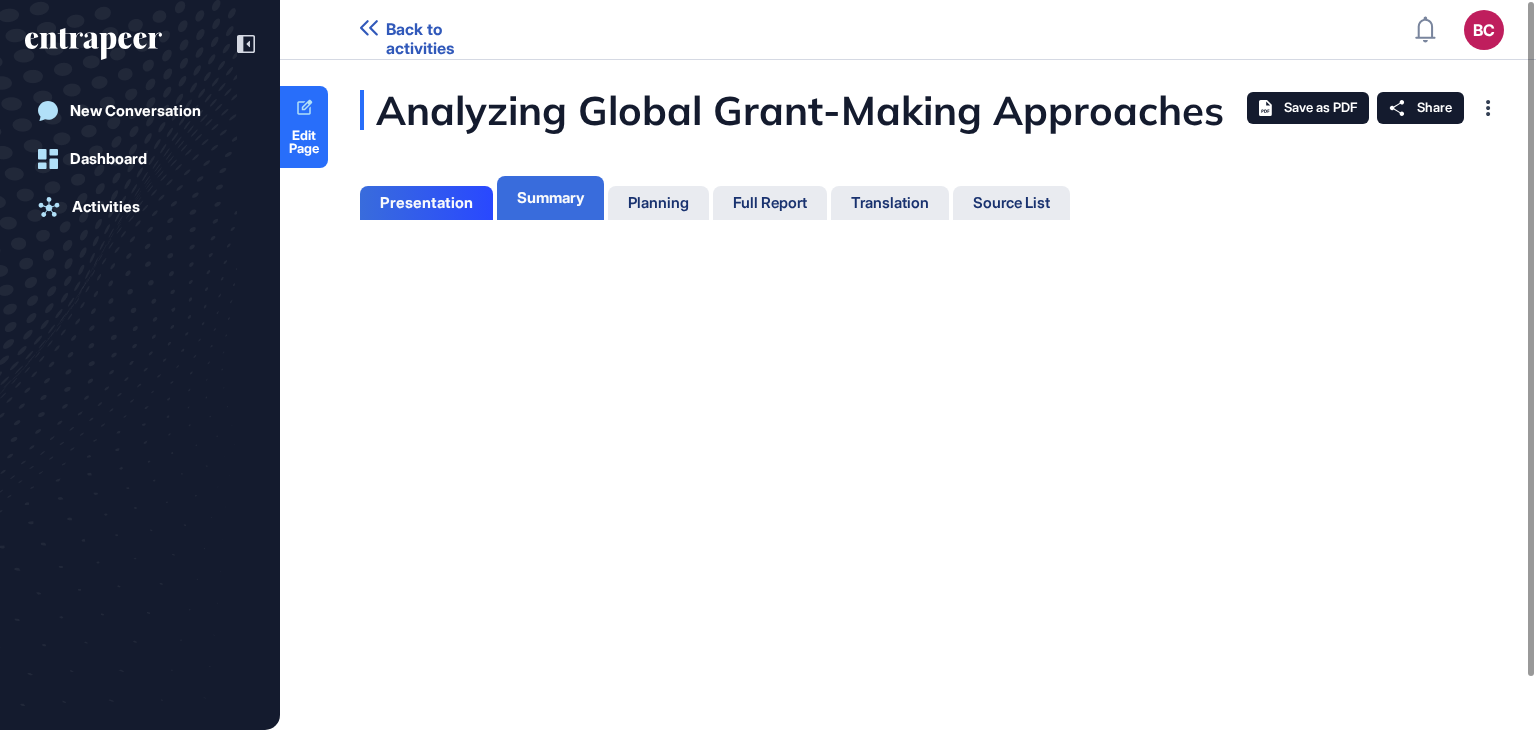 scroll, scrollTop: 629, scrollLeft: 5, axis: both 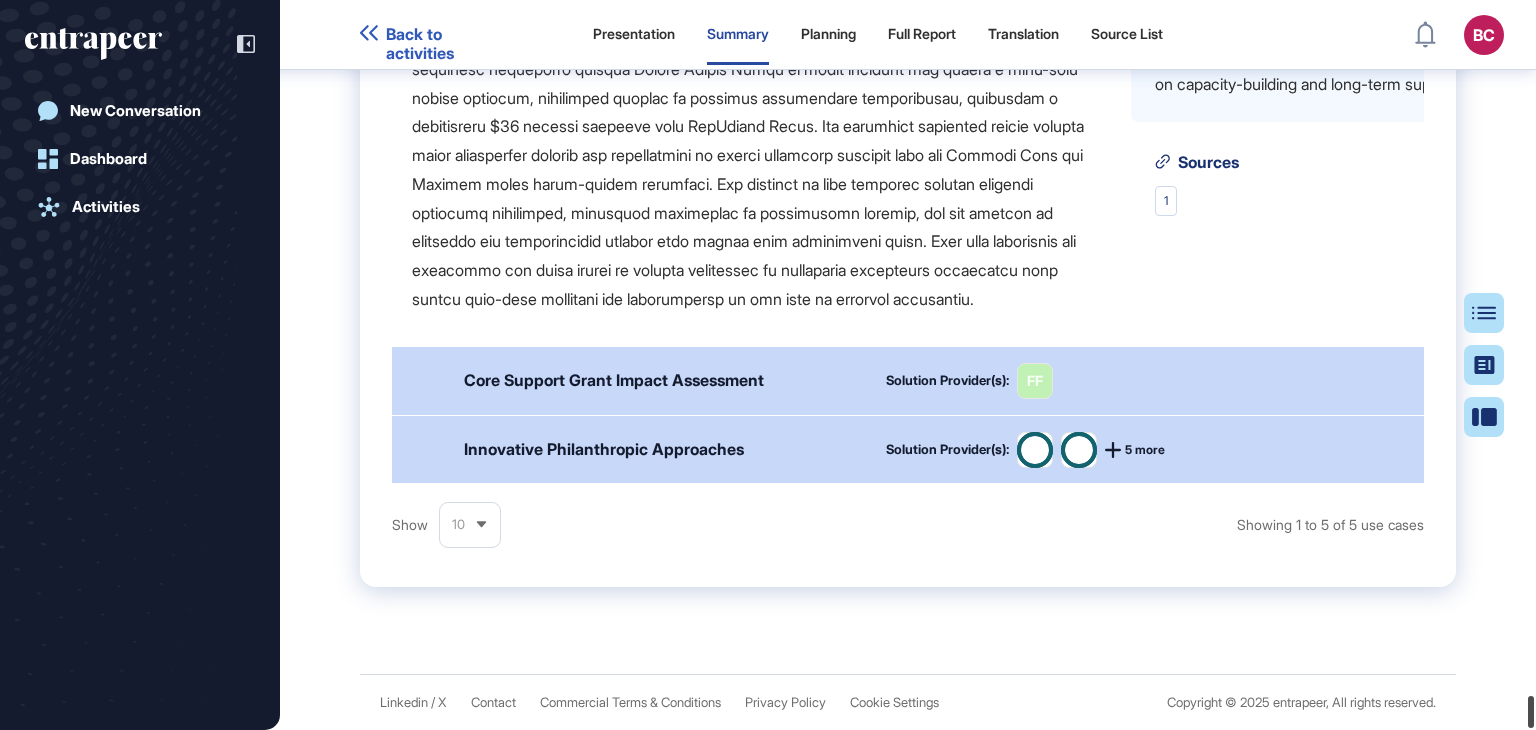 drag, startPoint x: 1535, startPoint y: 67, endPoint x: 1535, endPoint y: 742, distance: 675 